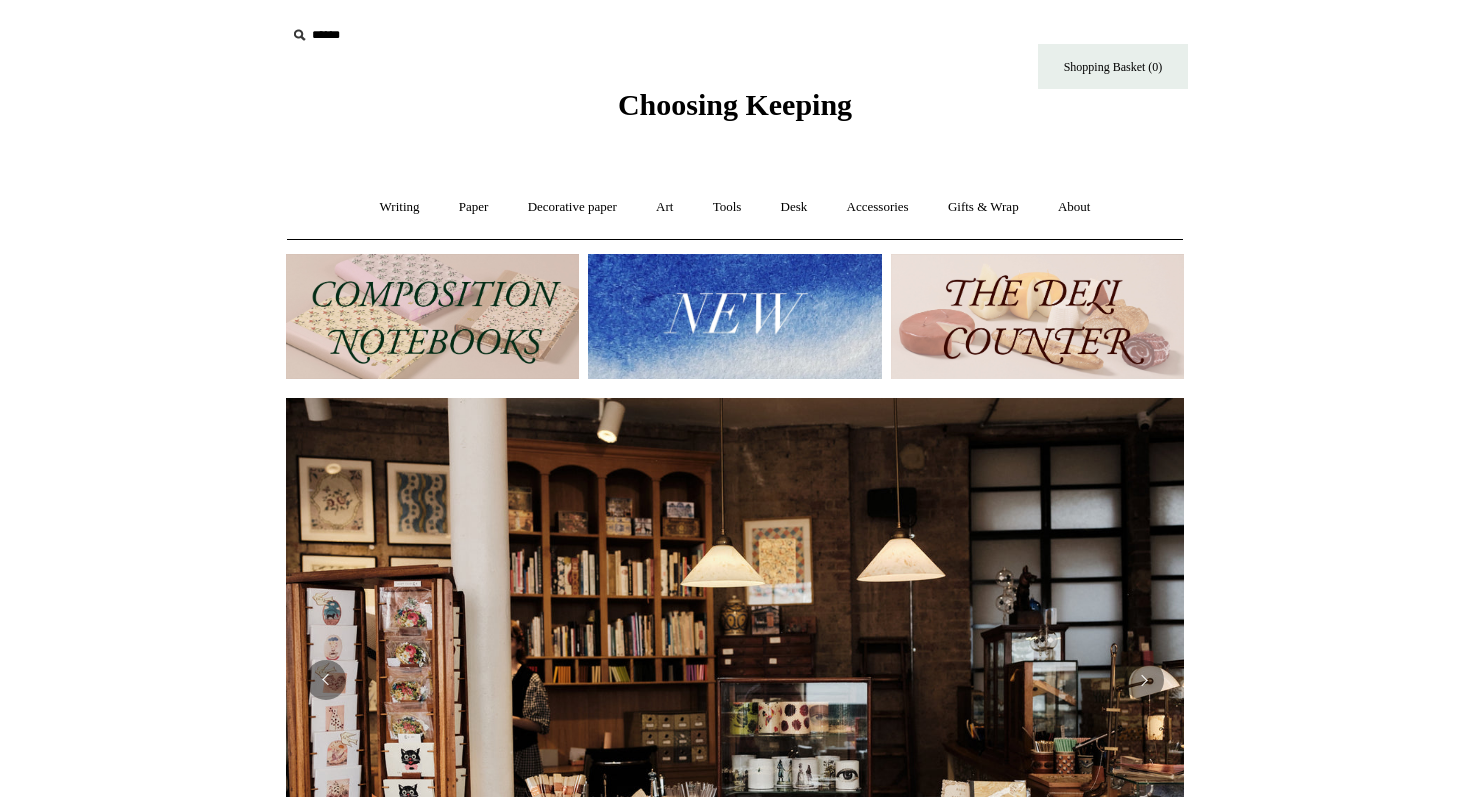scroll, scrollTop: 0, scrollLeft: 0, axis: both 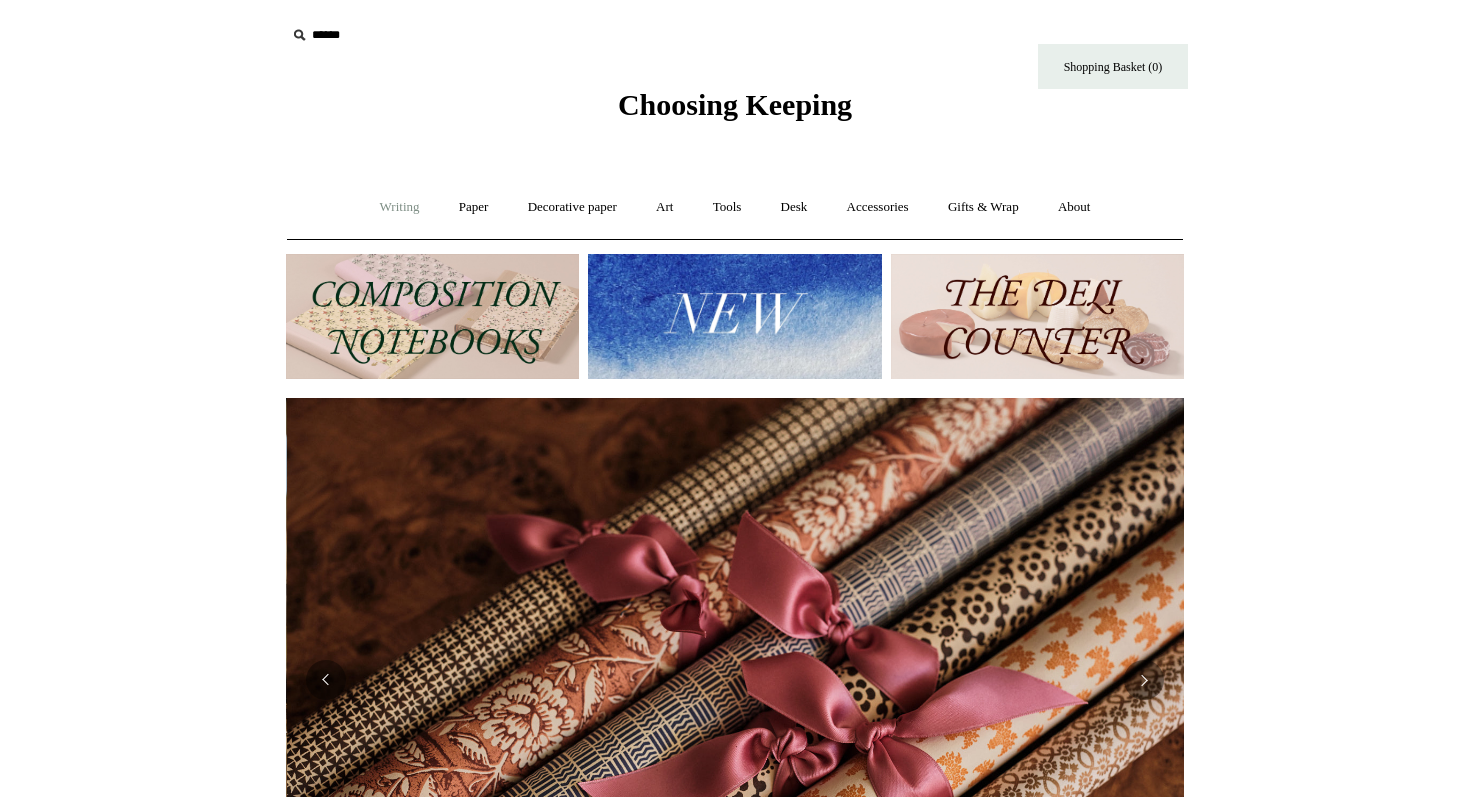 click on "Writing +" at bounding box center (400, 207) 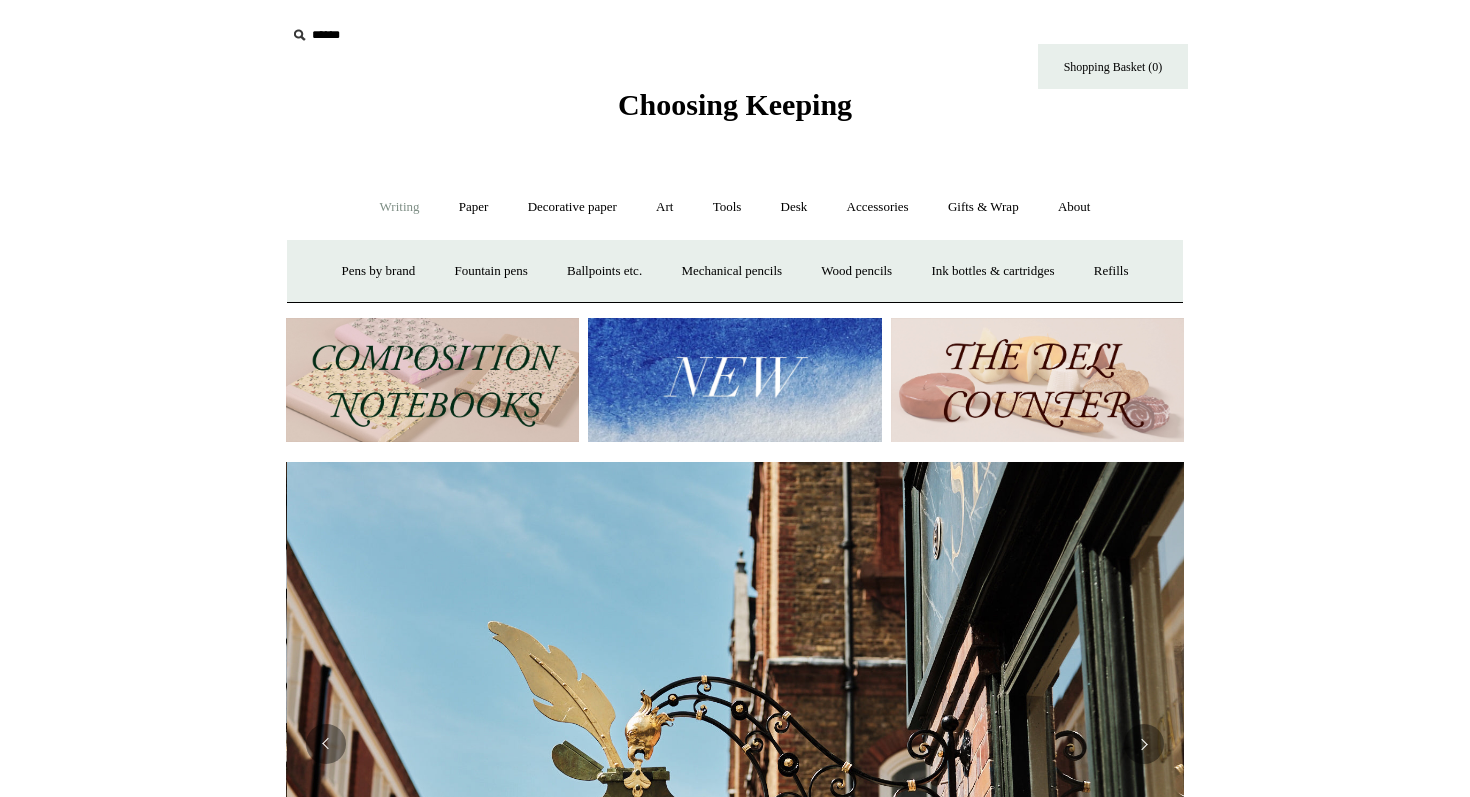 scroll, scrollTop: 0, scrollLeft: 898, axis: horizontal 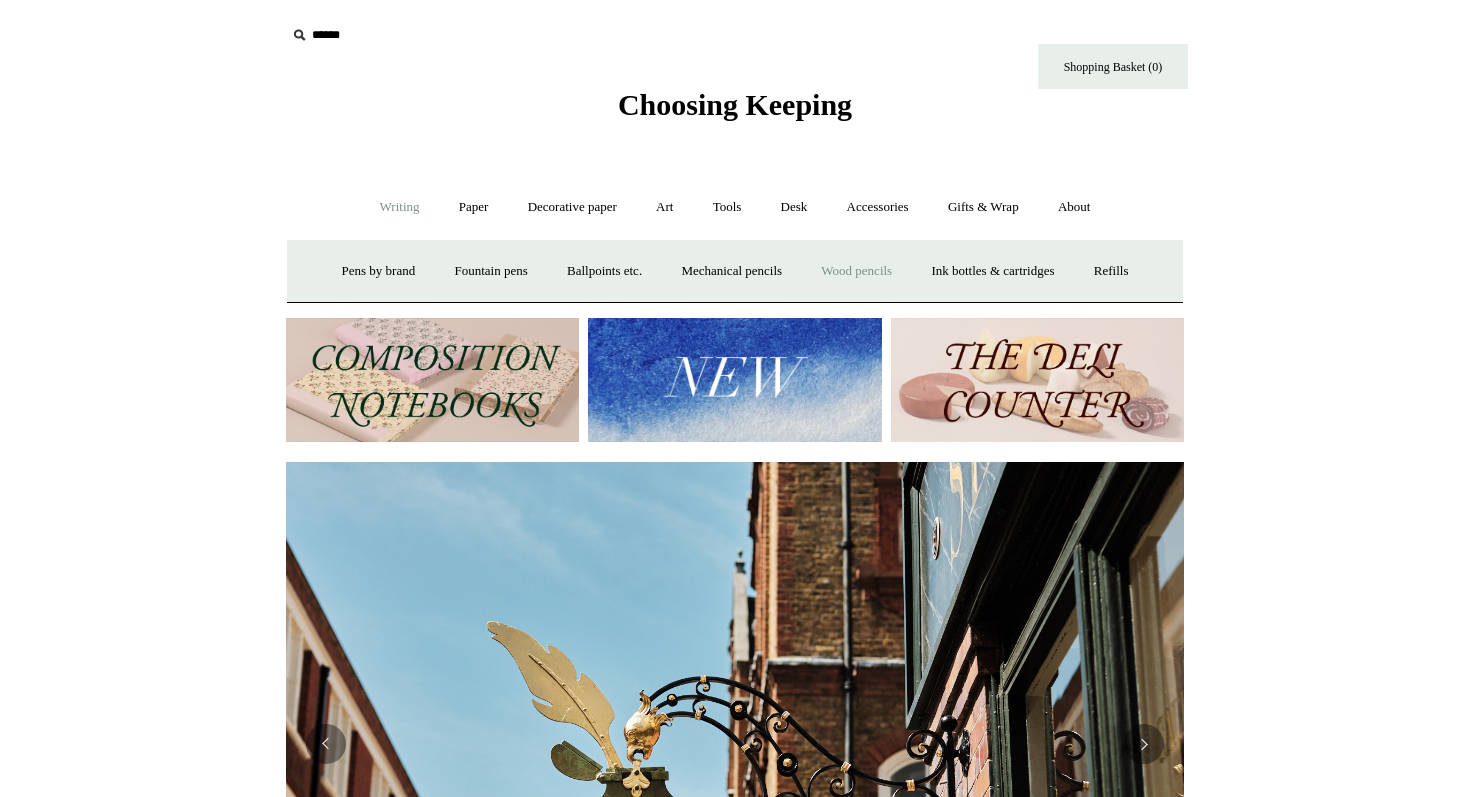 click on "Wood pencils +" at bounding box center [856, 271] 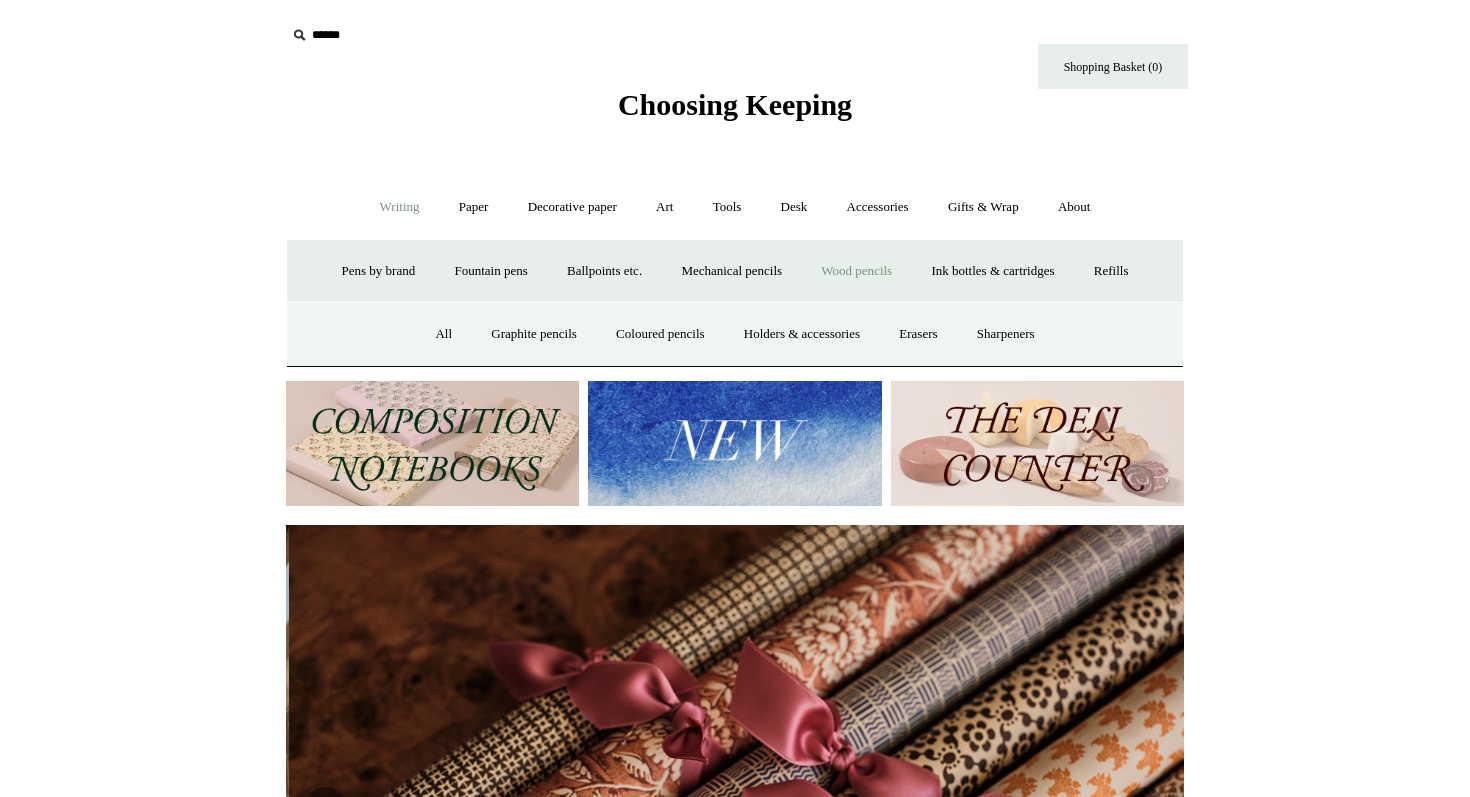scroll, scrollTop: 0, scrollLeft: 1796, axis: horizontal 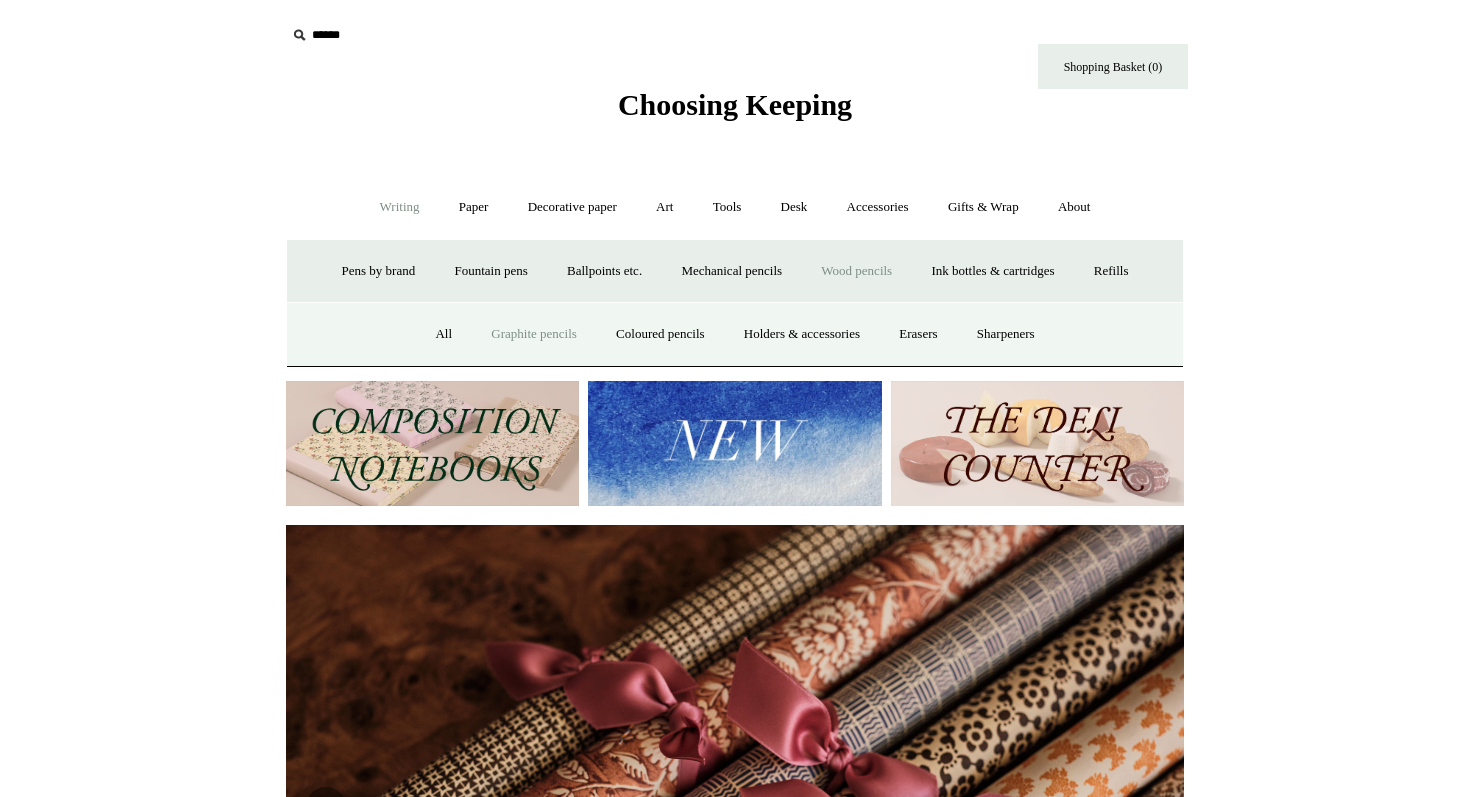 click on "Graphite pencils" at bounding box center [534, 334] 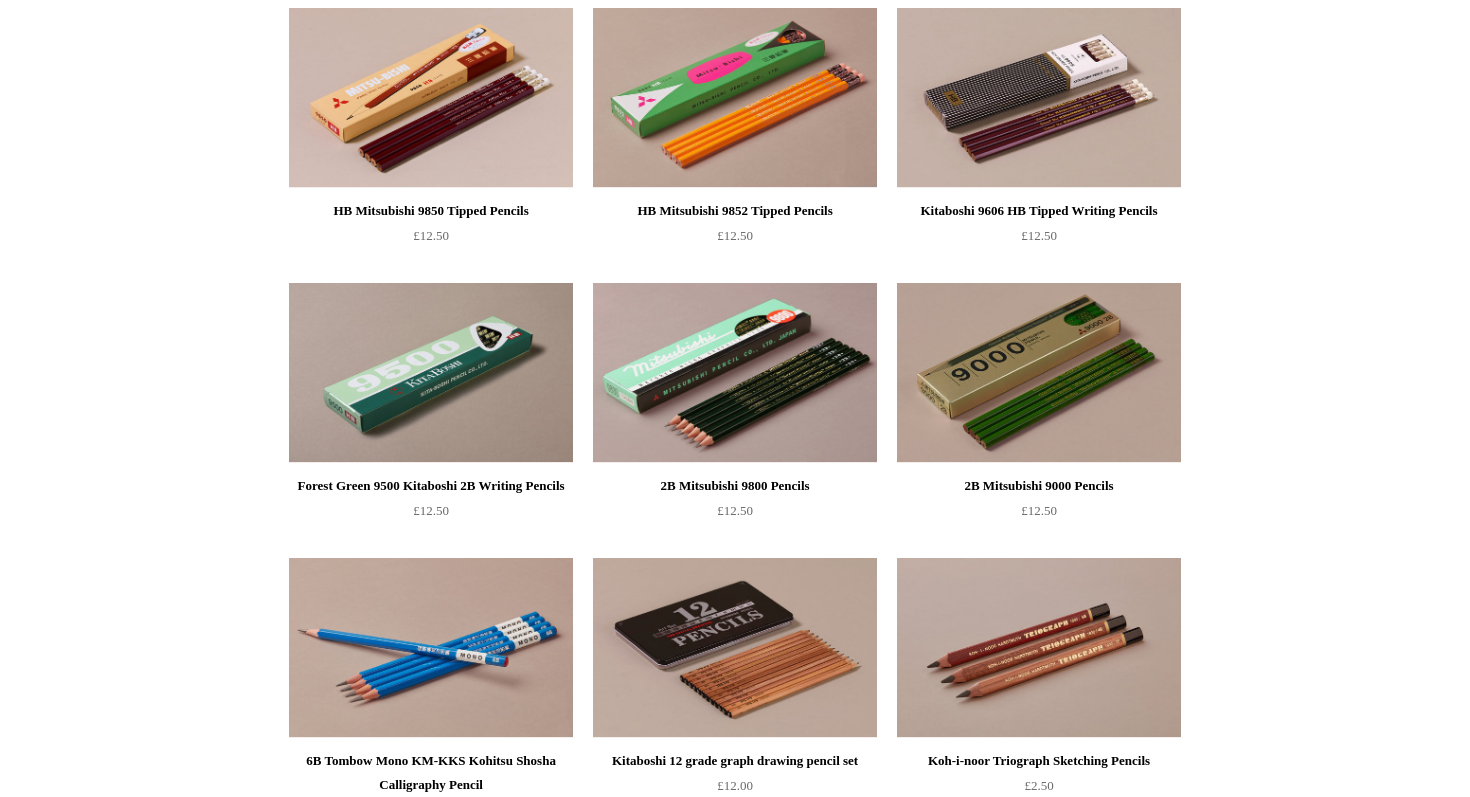 scroll, scrollTop: 0, scrollLeft: 0, axis: both 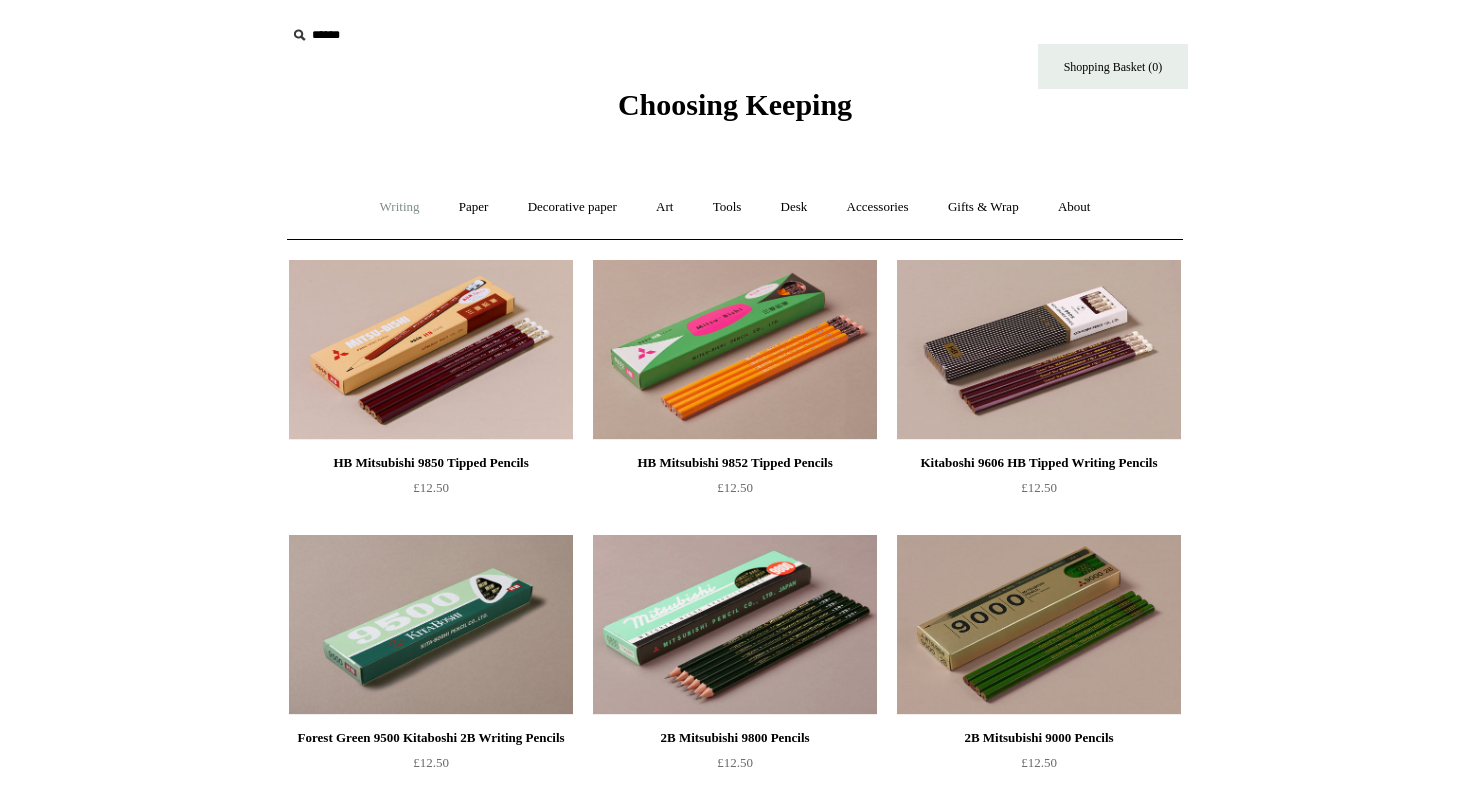 click on "Writing +" at bounding box center (400, 207) 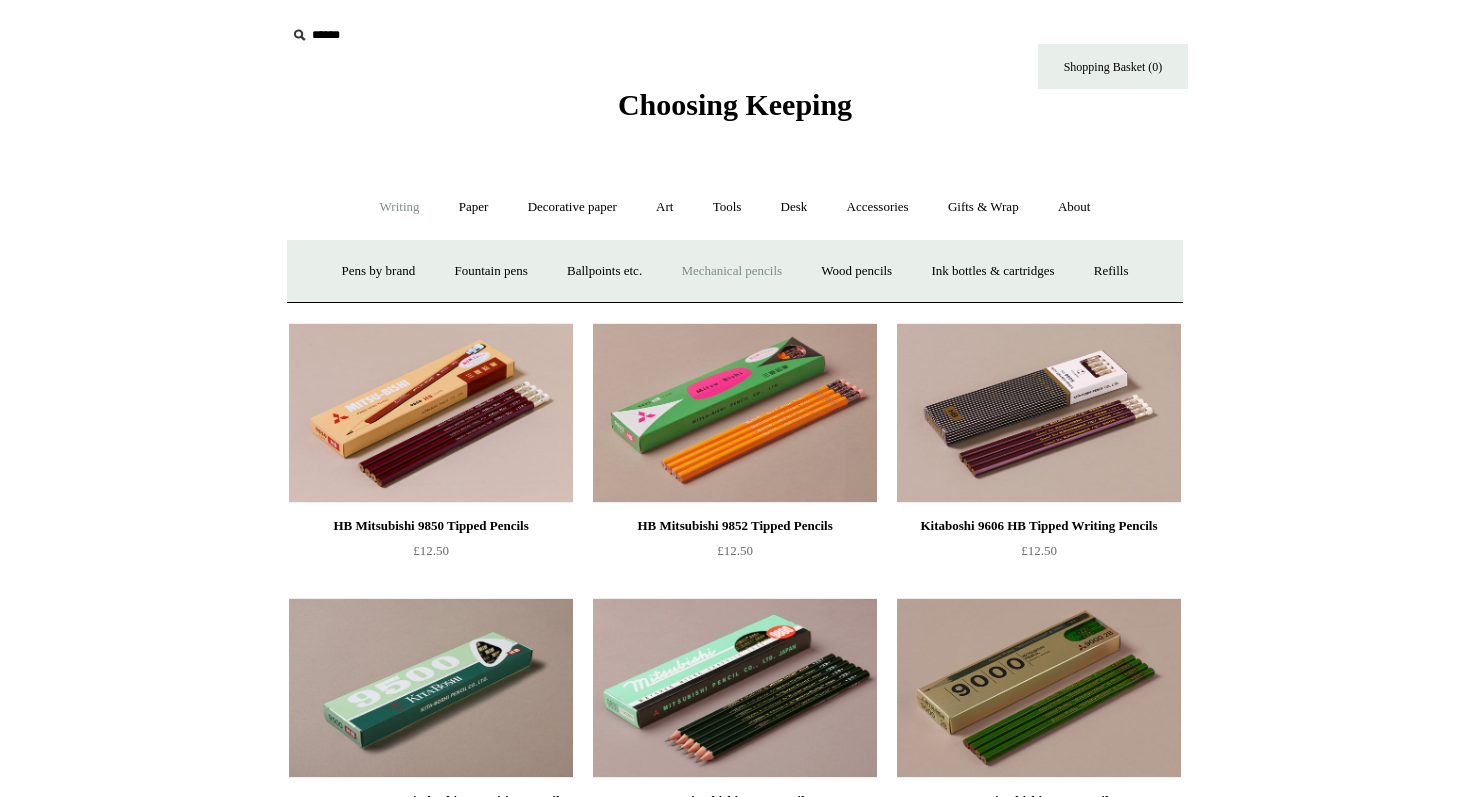 click on "Mechanical pencils +" at bounding box center (731, 271) 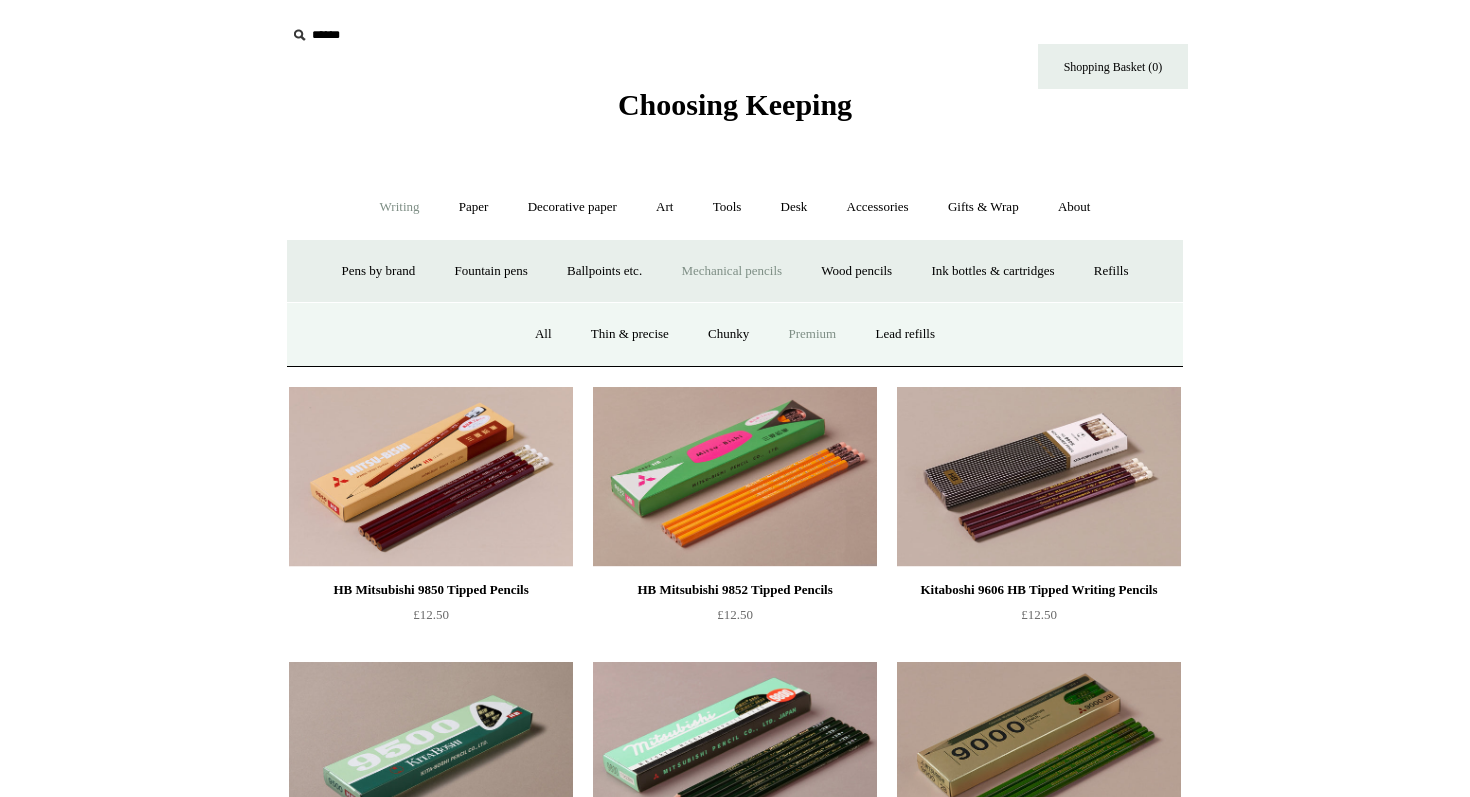 click on "Premium" at bounding box center [813, 334] 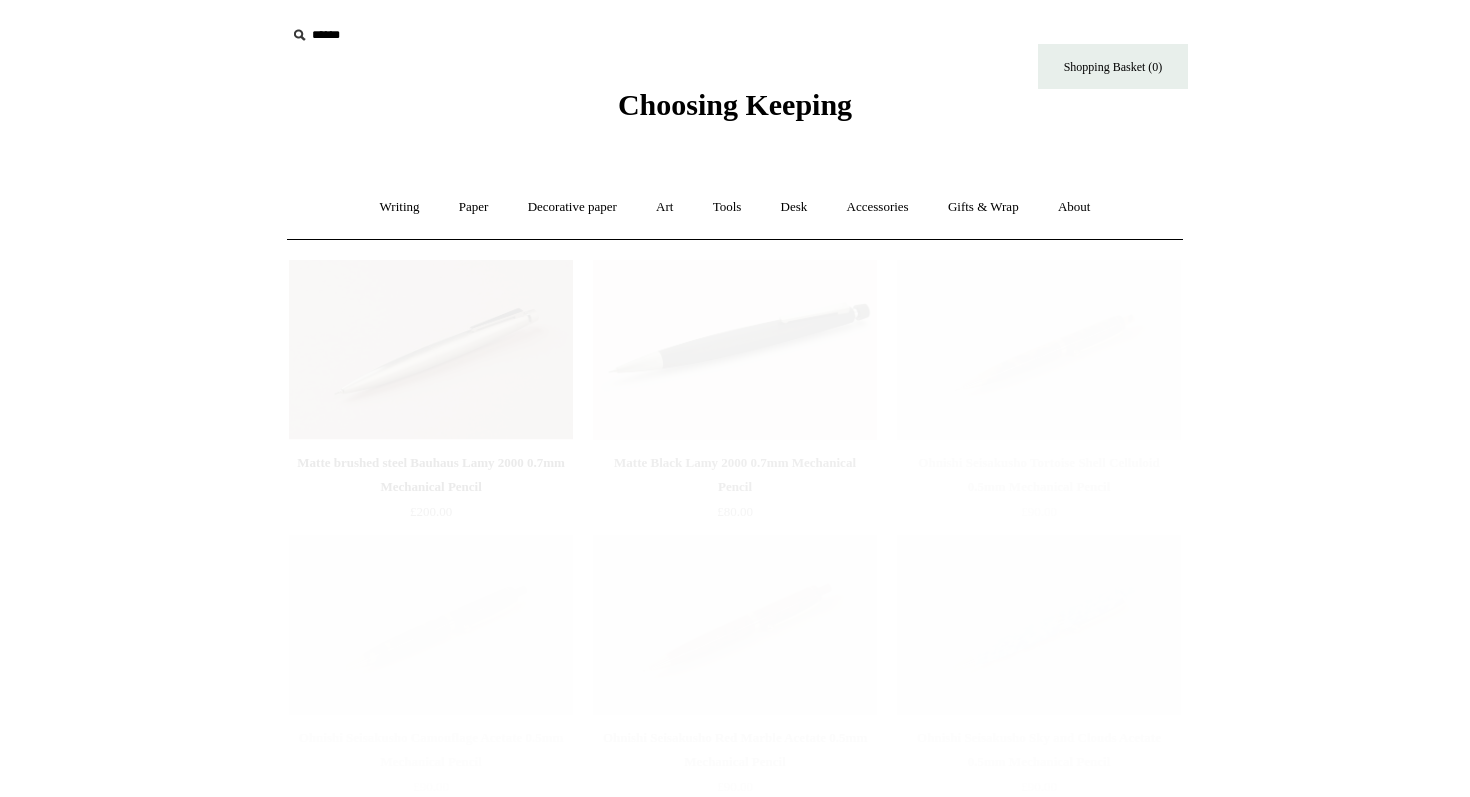 scroll, scrollTop: 0, scrollLeft: 0, axis: both 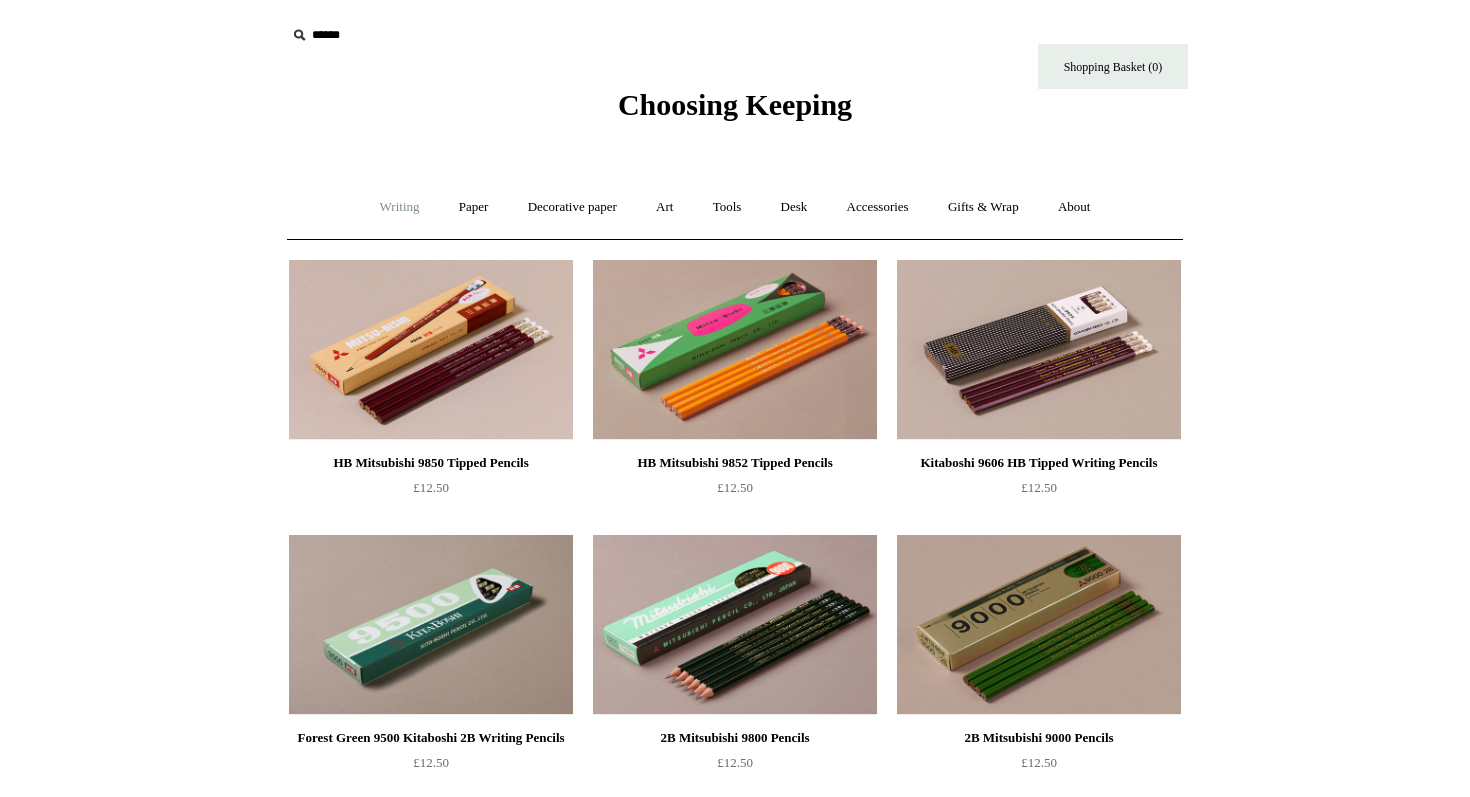 click on "Writing +" at bounding box center [400, 207] 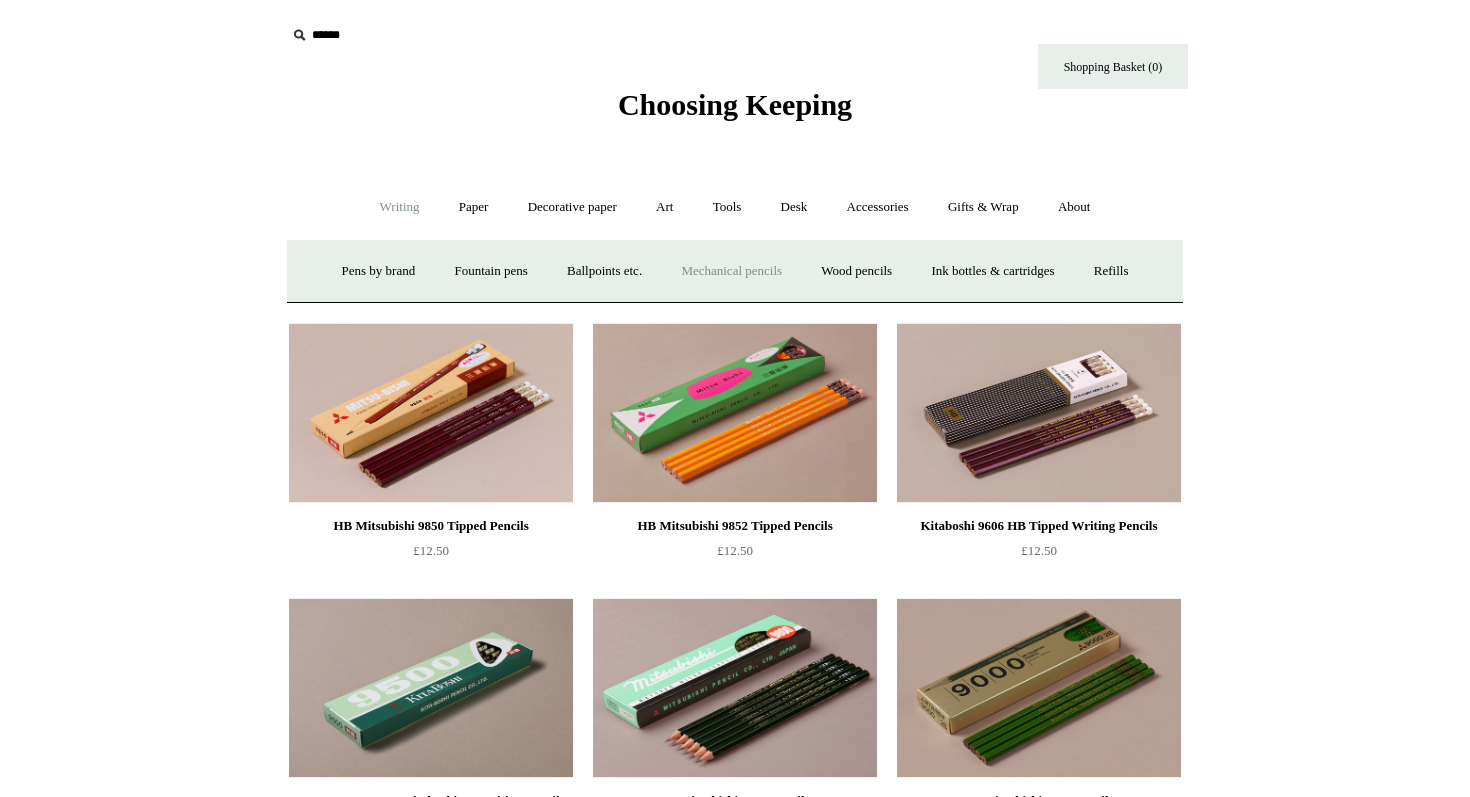 click on "Mechanical pencils +" at bounding box center [731, 271] 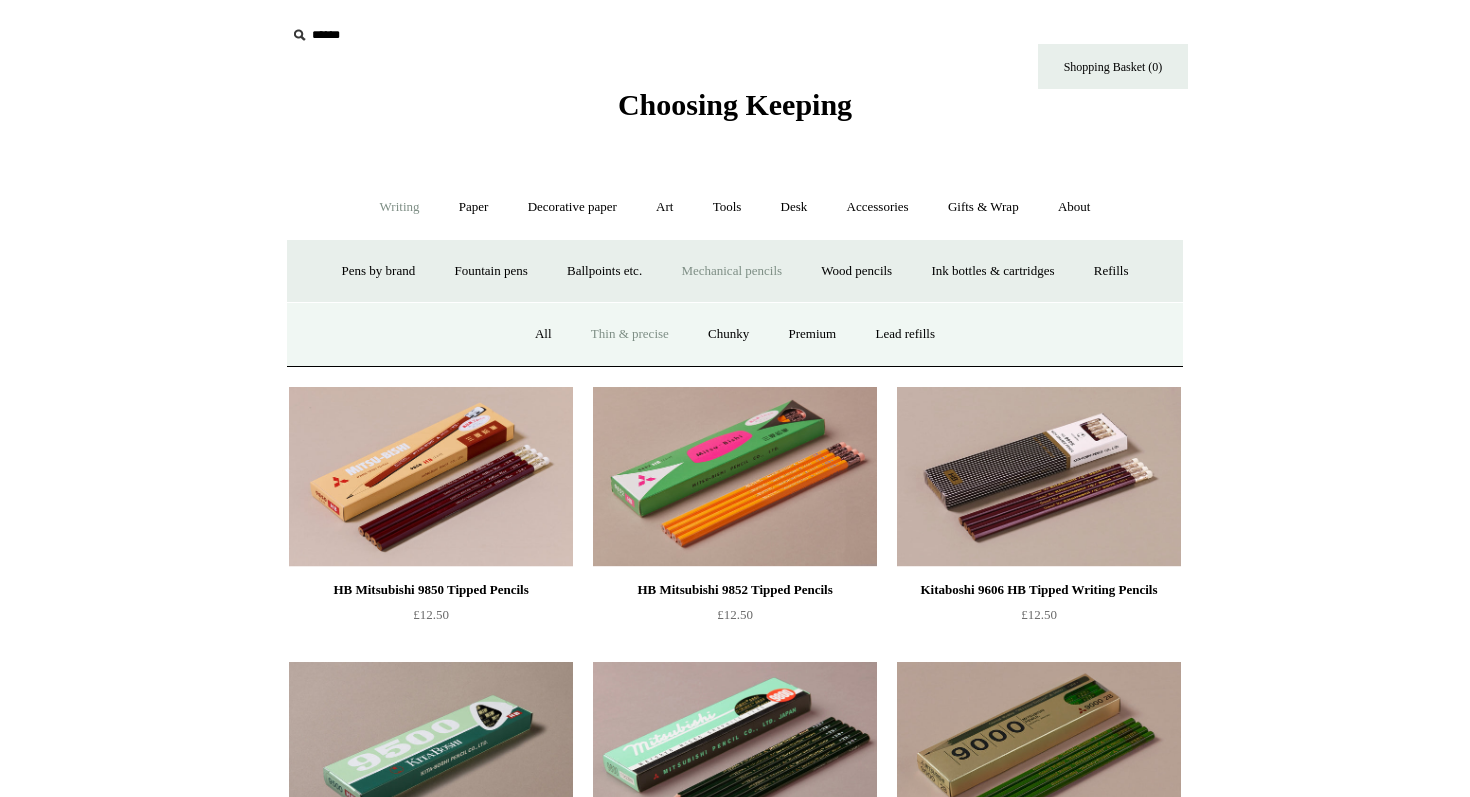 click on "Thin & precise" at bounding box center [630, 334] 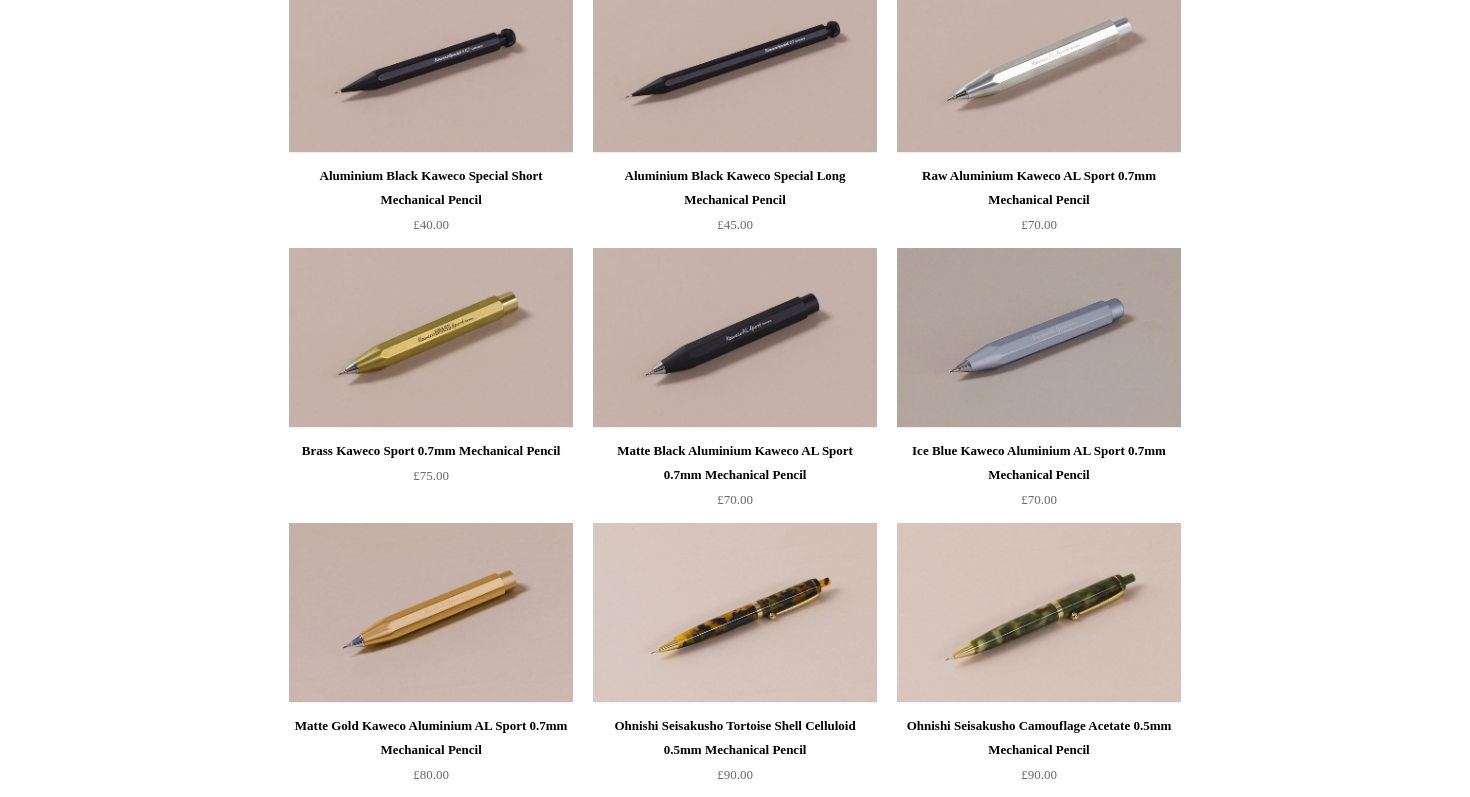 scroll, scrollTop: 0, scrollLeft: 0, axis: both 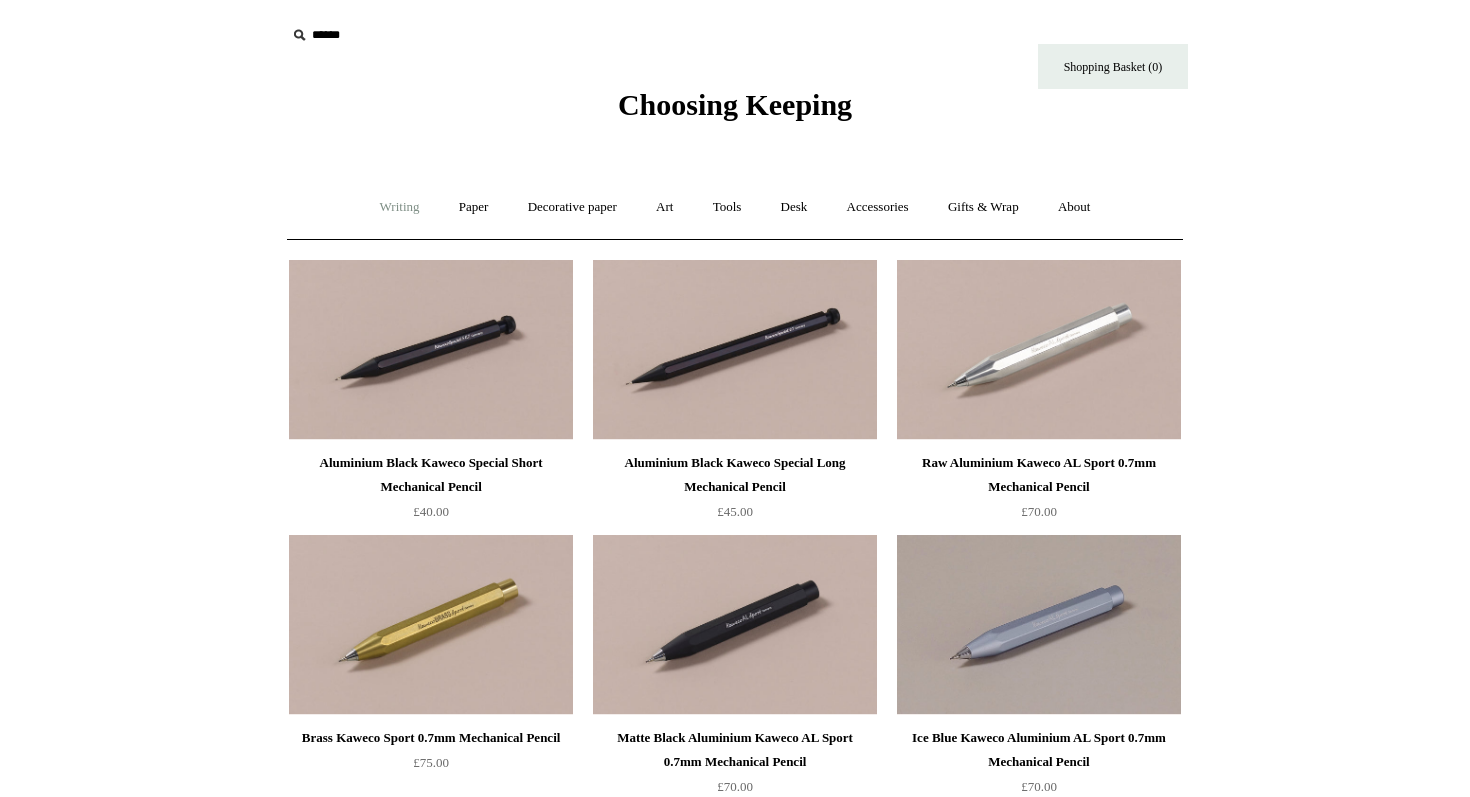 click on "Writing +" at bounding box center [400, 207] 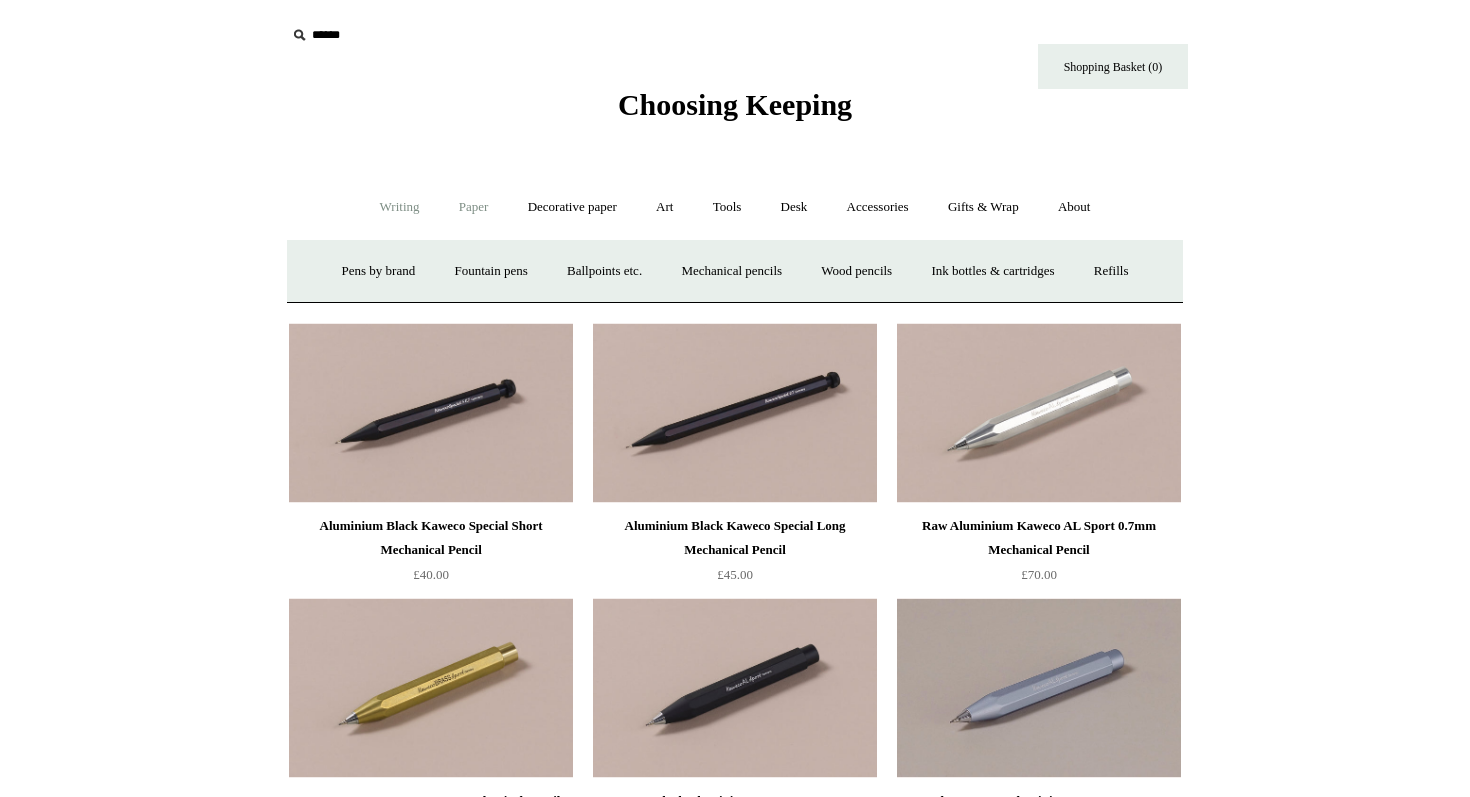 click on "Paper +" at bounding box center [474, 207] 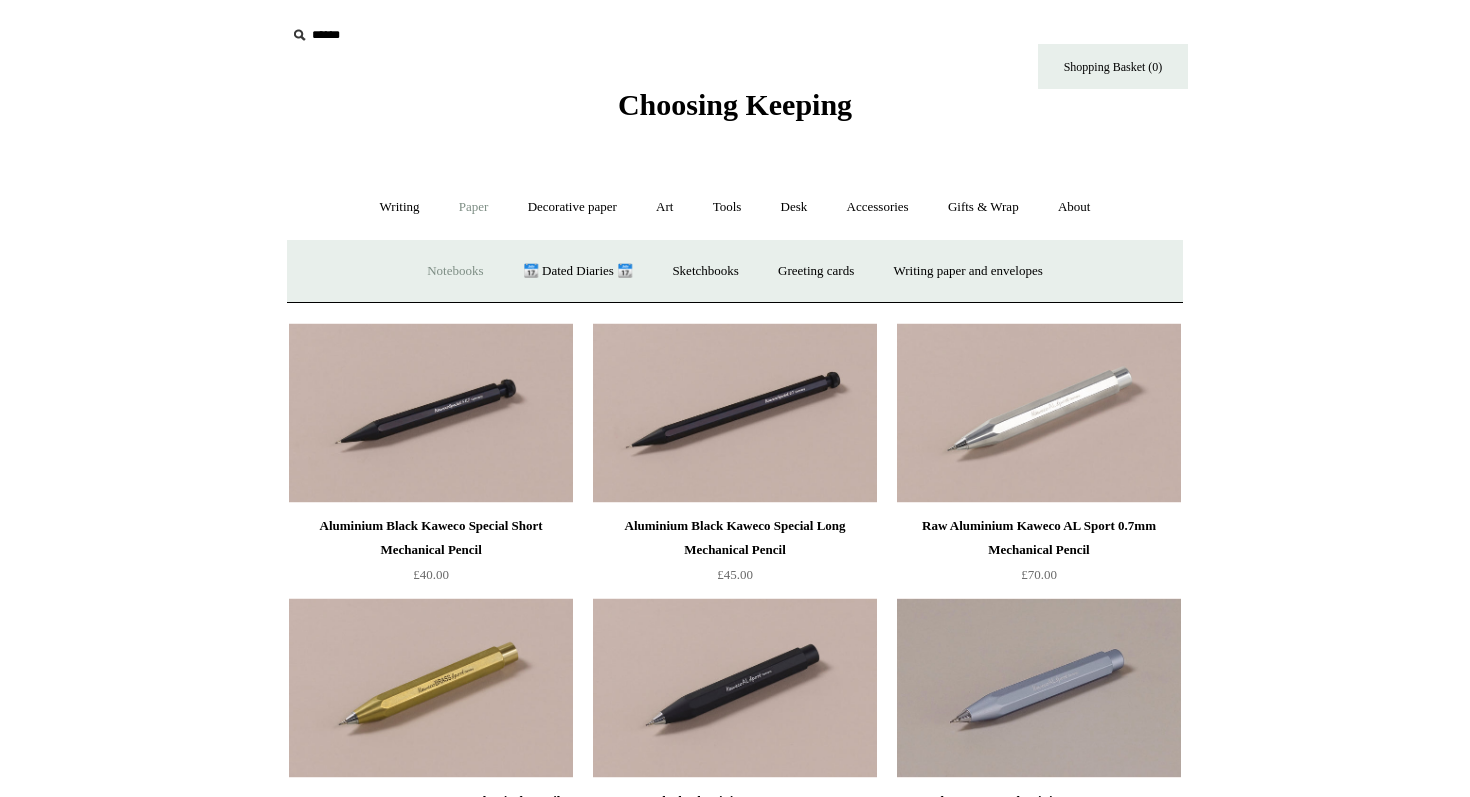 click on "Notebooks +" at bounding box center (455, 271) 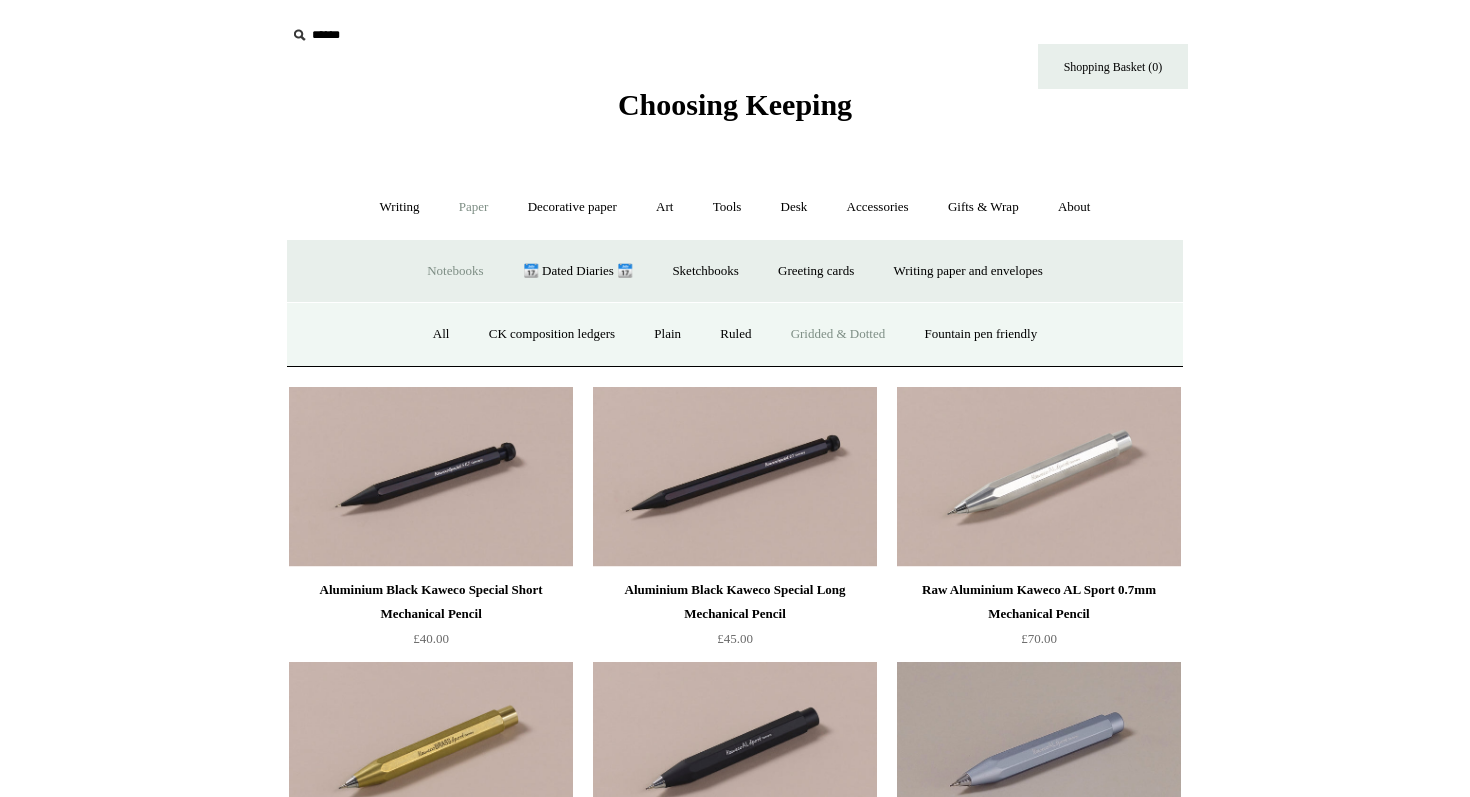 click on "Gridded & Dotted" at bounding box center [838, 334] 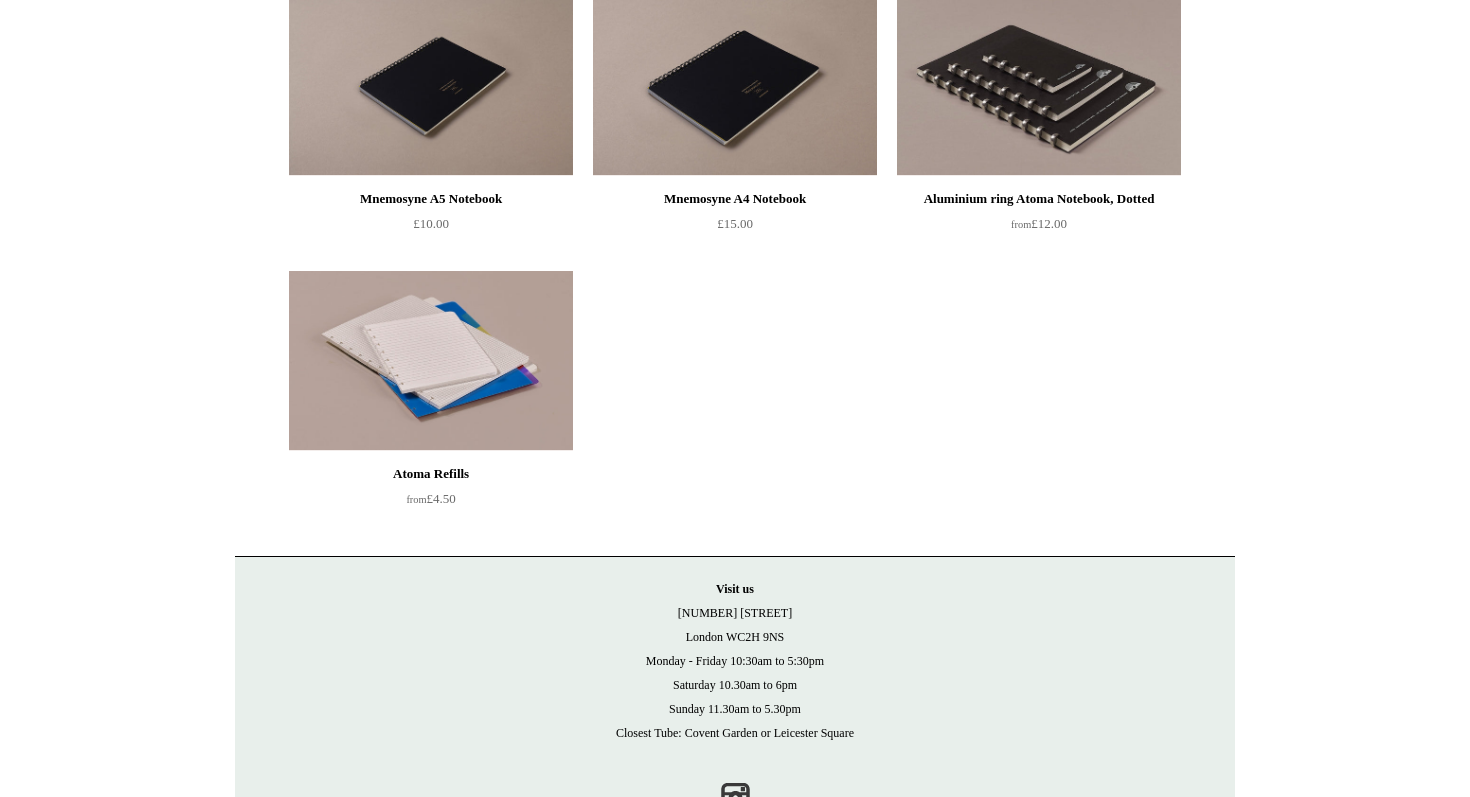 scroll, scrollTop: 1095, scrollLeft: 0, axis: vertical 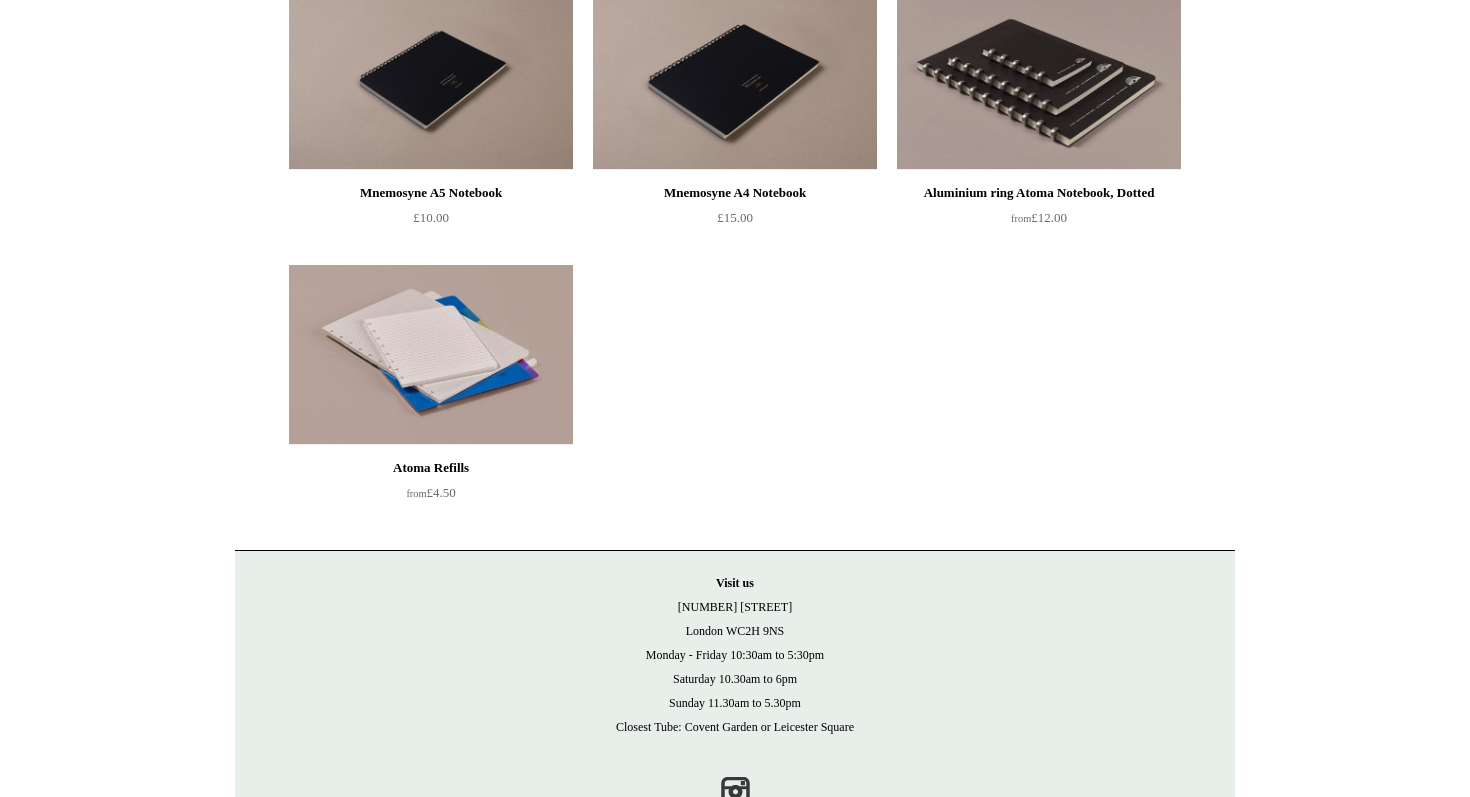 drag, startPoint x: 144, startPoint y: 325, endPoint x: 129, endPoint y: 369, distance: 46.486557 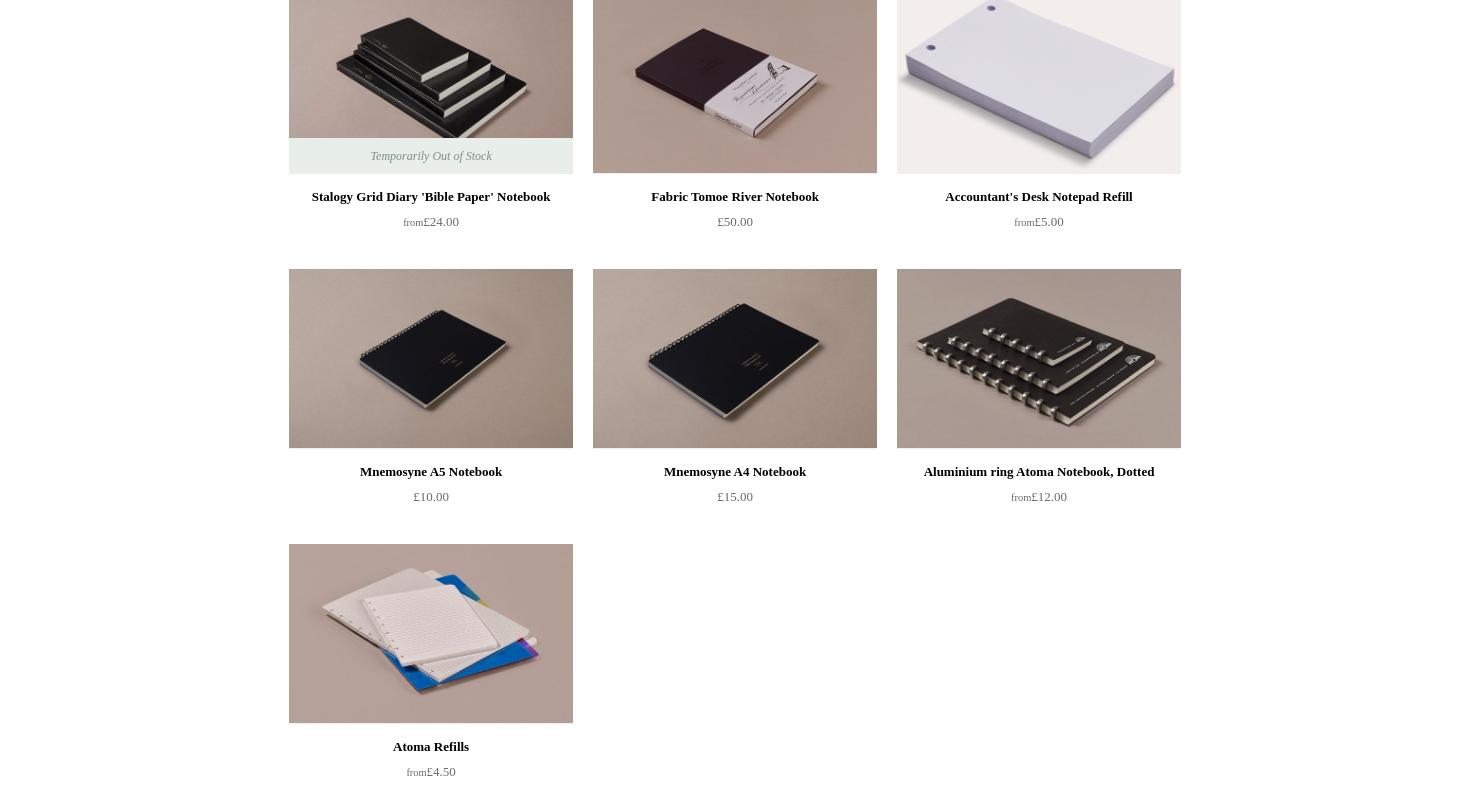scroll, scrollTop: 0, scrollLeft: 0, axis: both 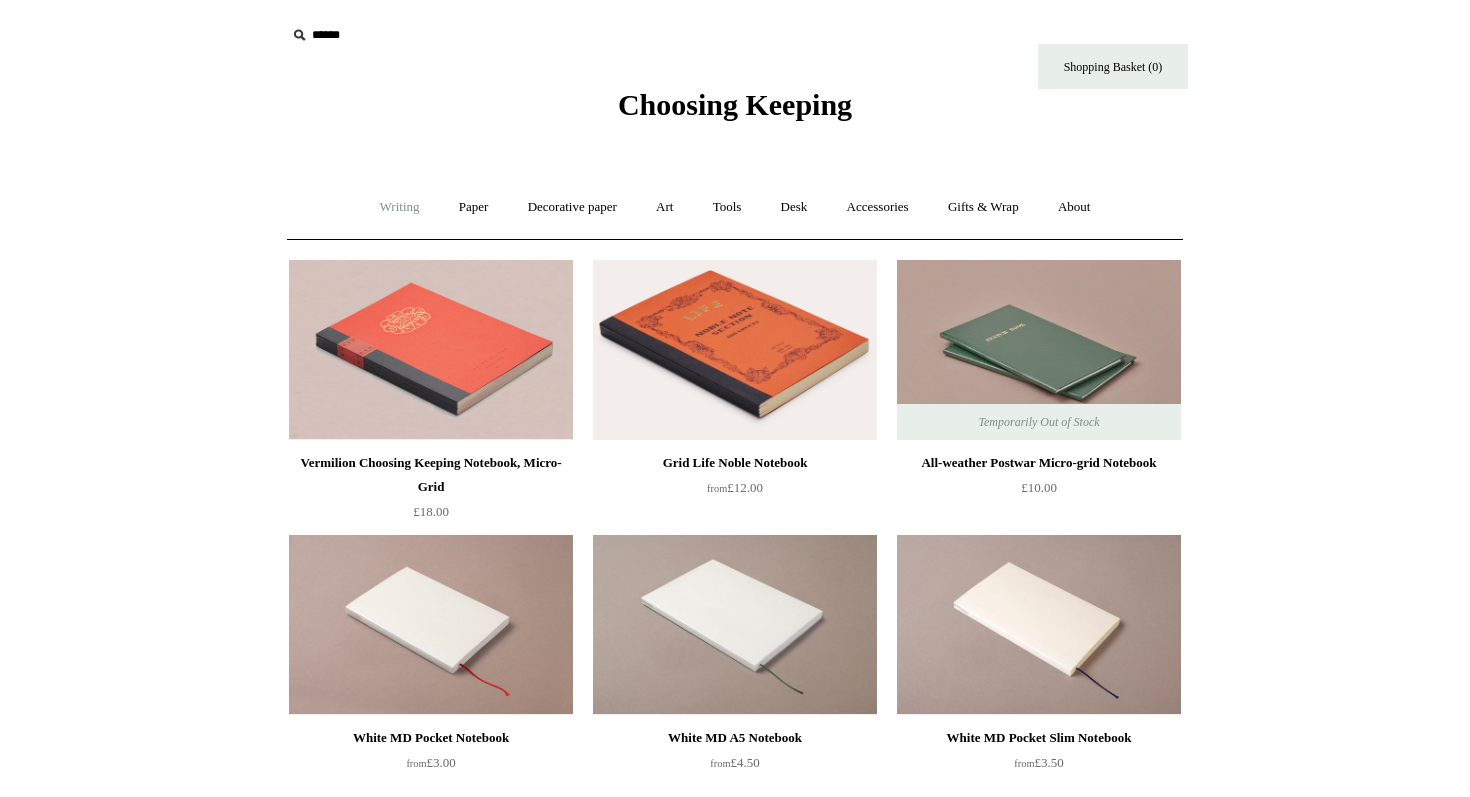 click on "Writing +" at bounding box center [400, 207] 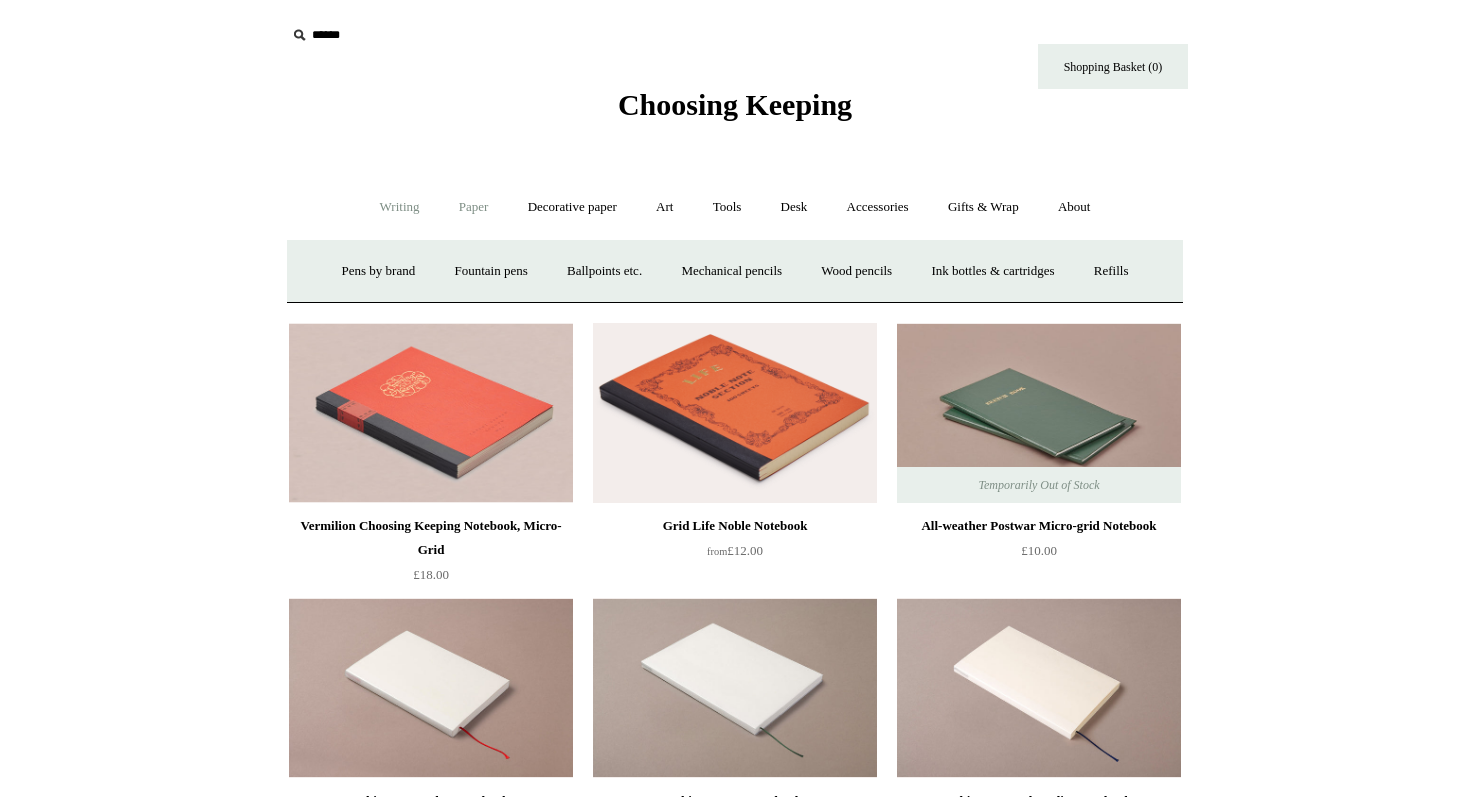 click on "Paper +" at bounding box center [474, 207] 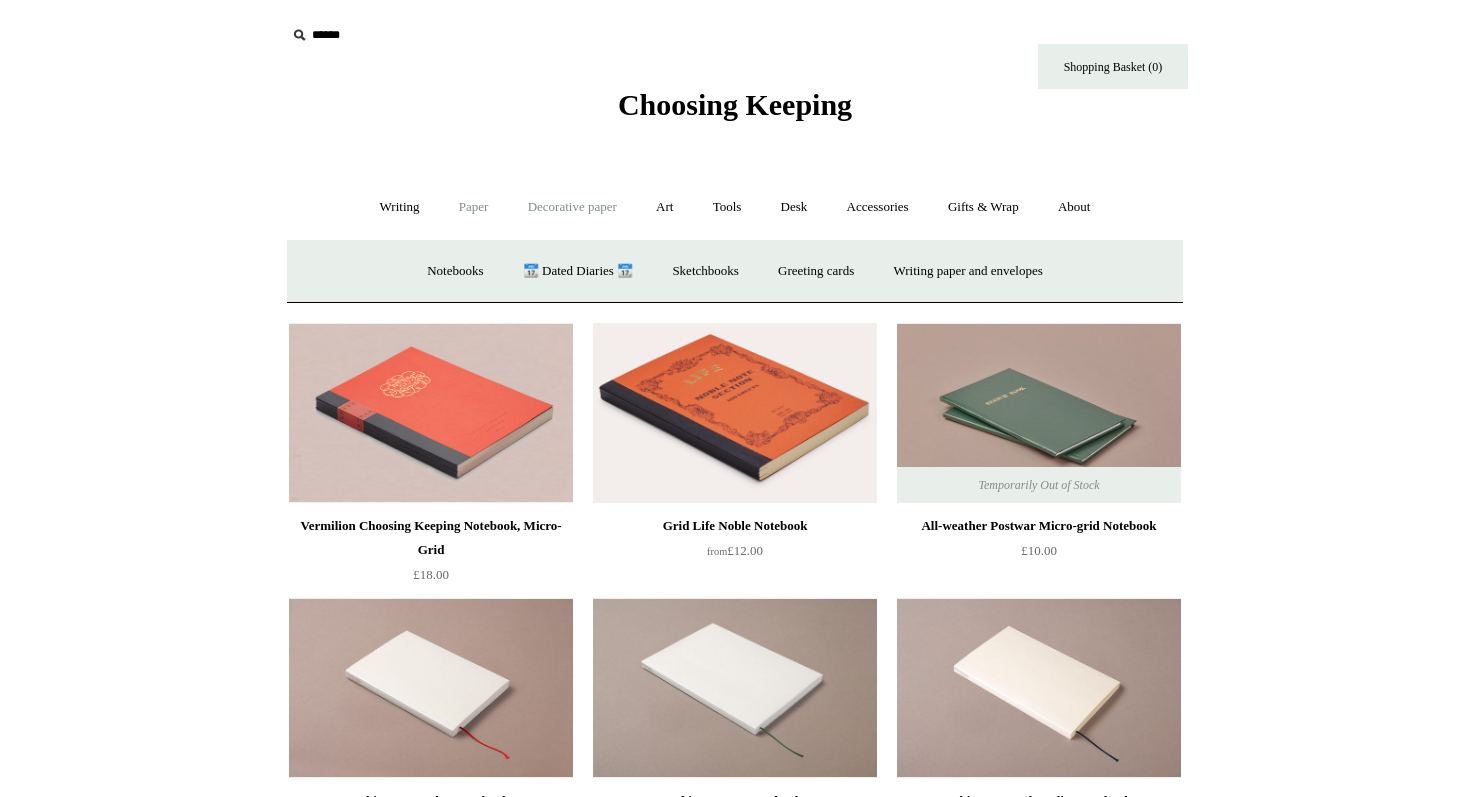 click on "Decorative paper +" at bounding box center (572, 207) 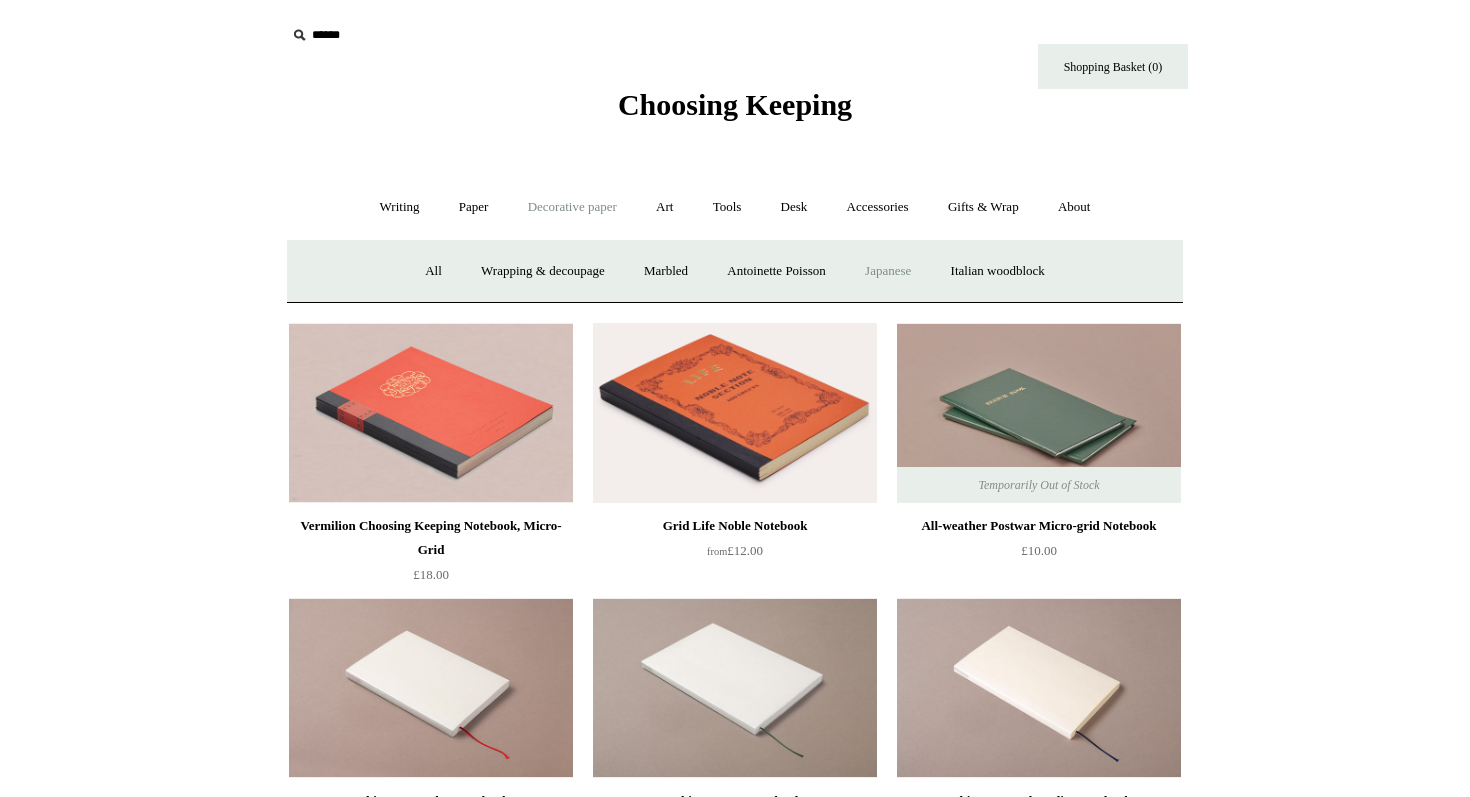 click on "Japanese" at bounding box center [888, 271] 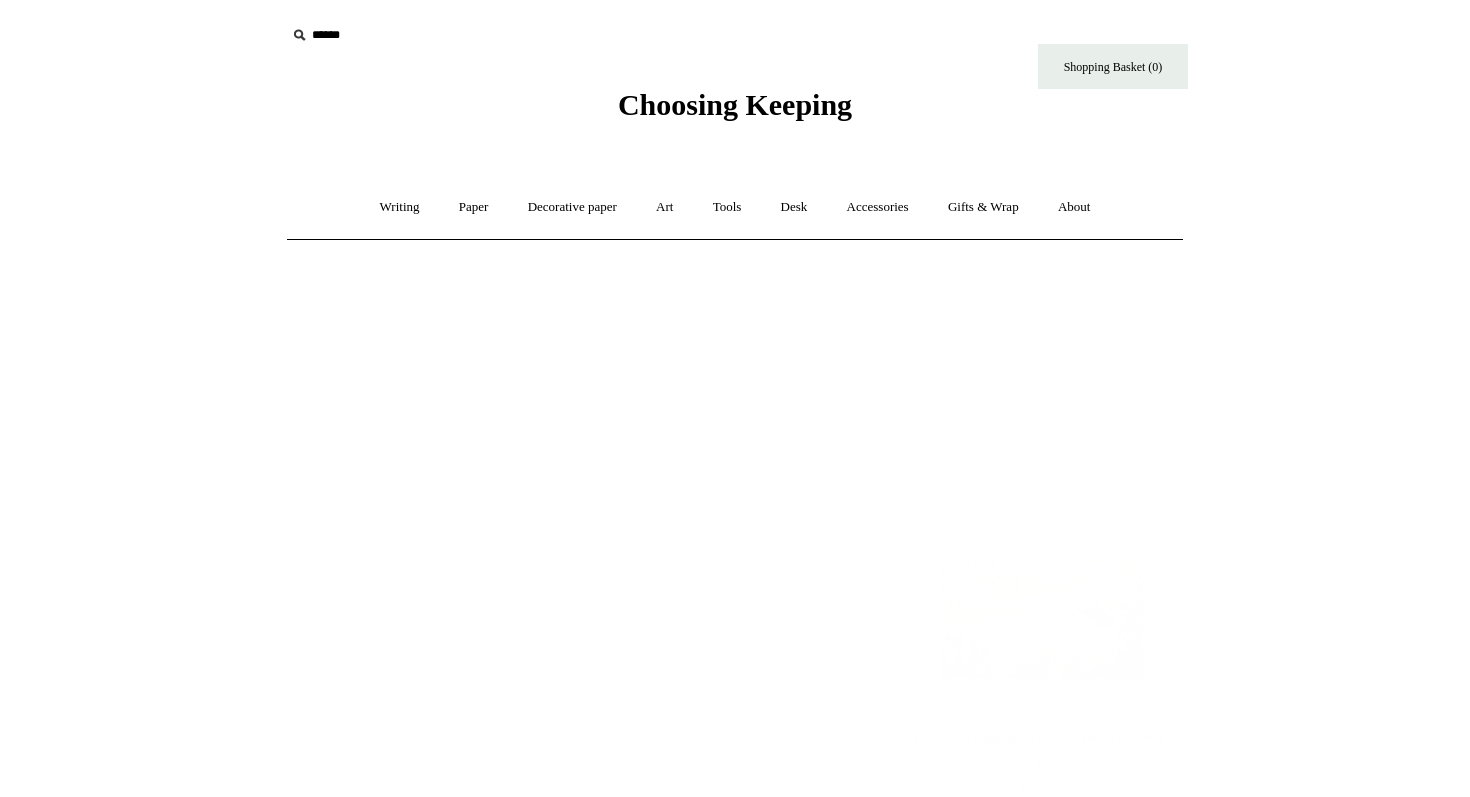 scroll, scrollTop: 0, scrollLeft: 0, axis: both 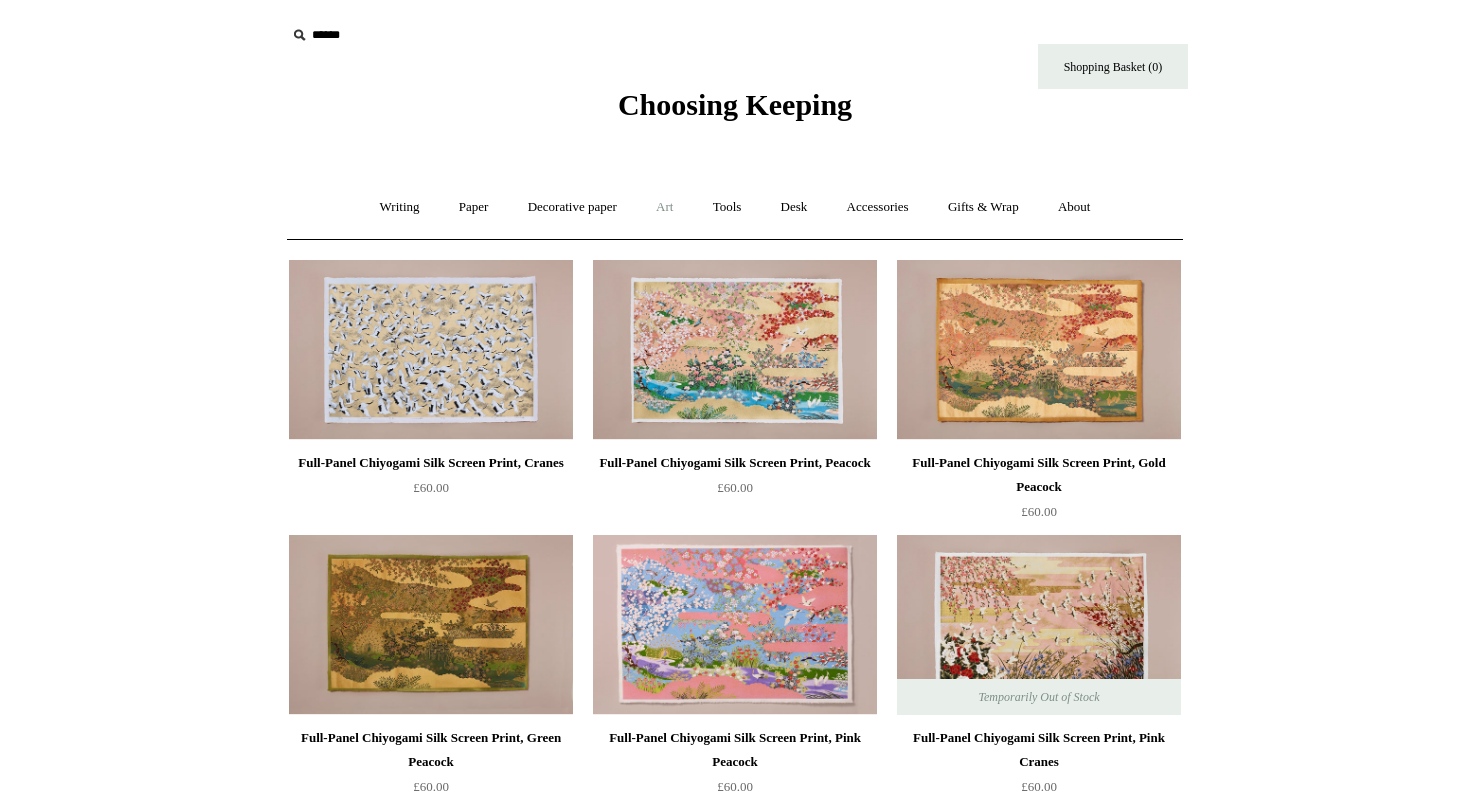 click on "Art +" at bounding box center (664, 207) 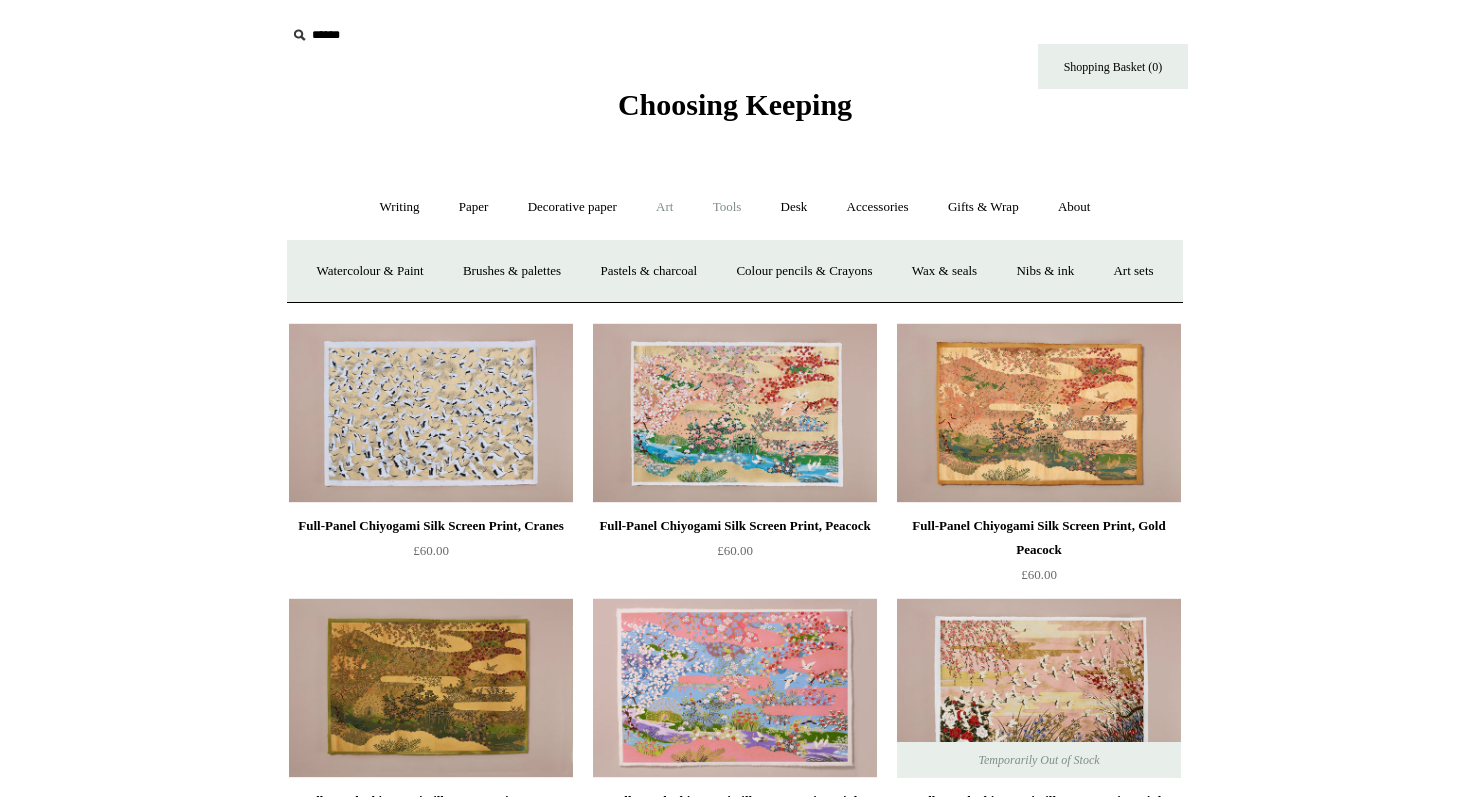 click on "Tools +" at bounding box center (727, 207) 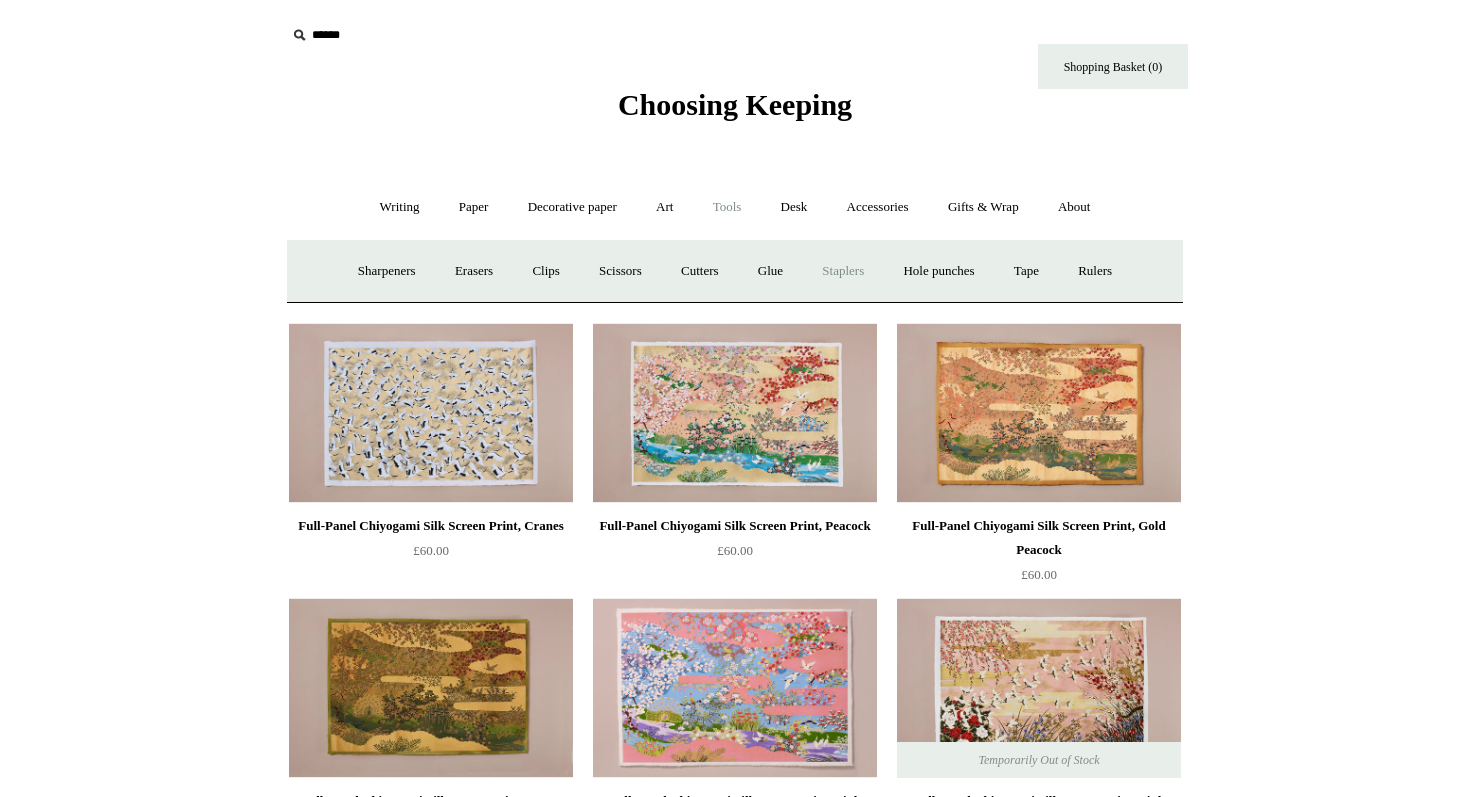 click on "Staplers +" at bounding box center (843, 271) 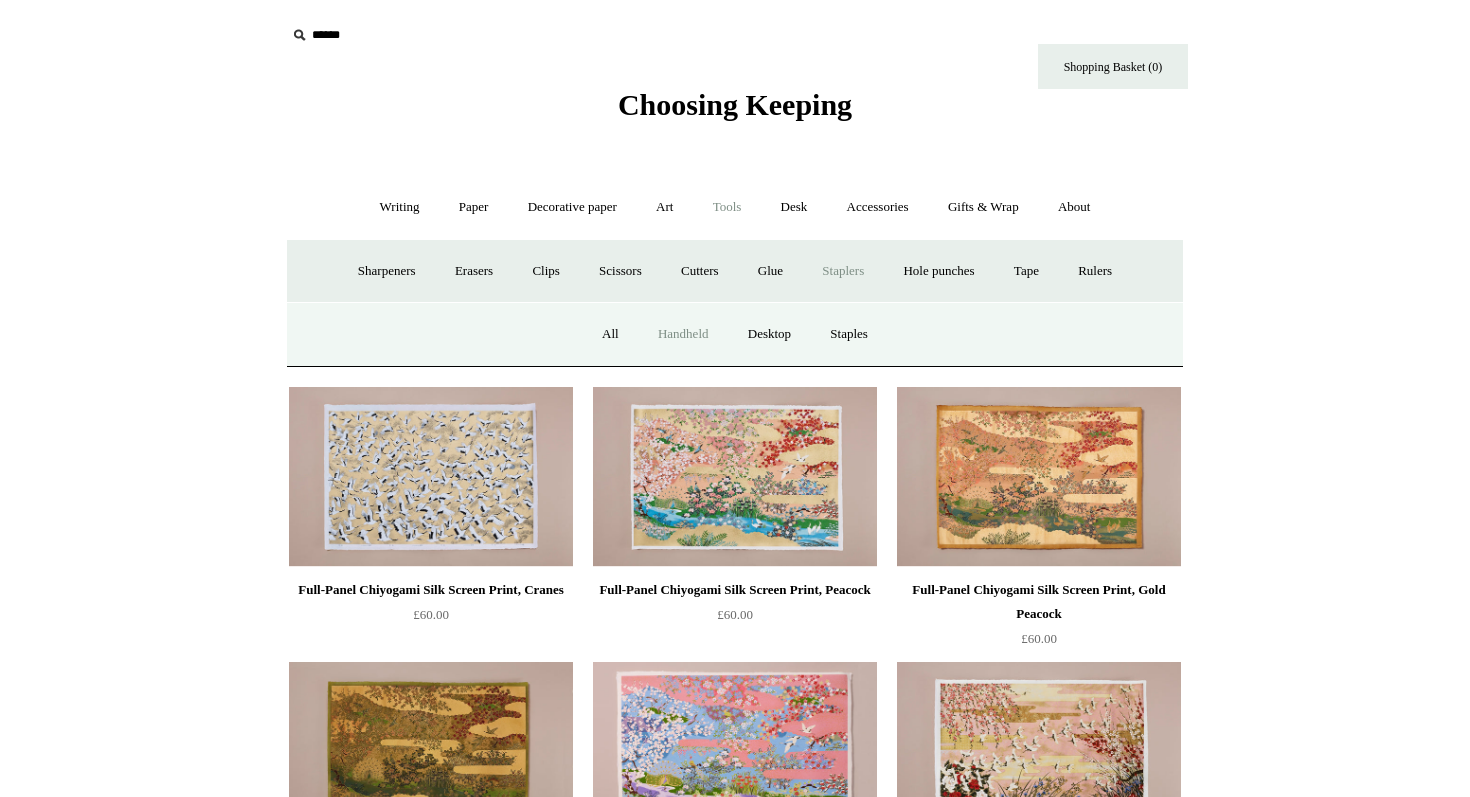 click on "Handheld" at bounding box center [683, 334] 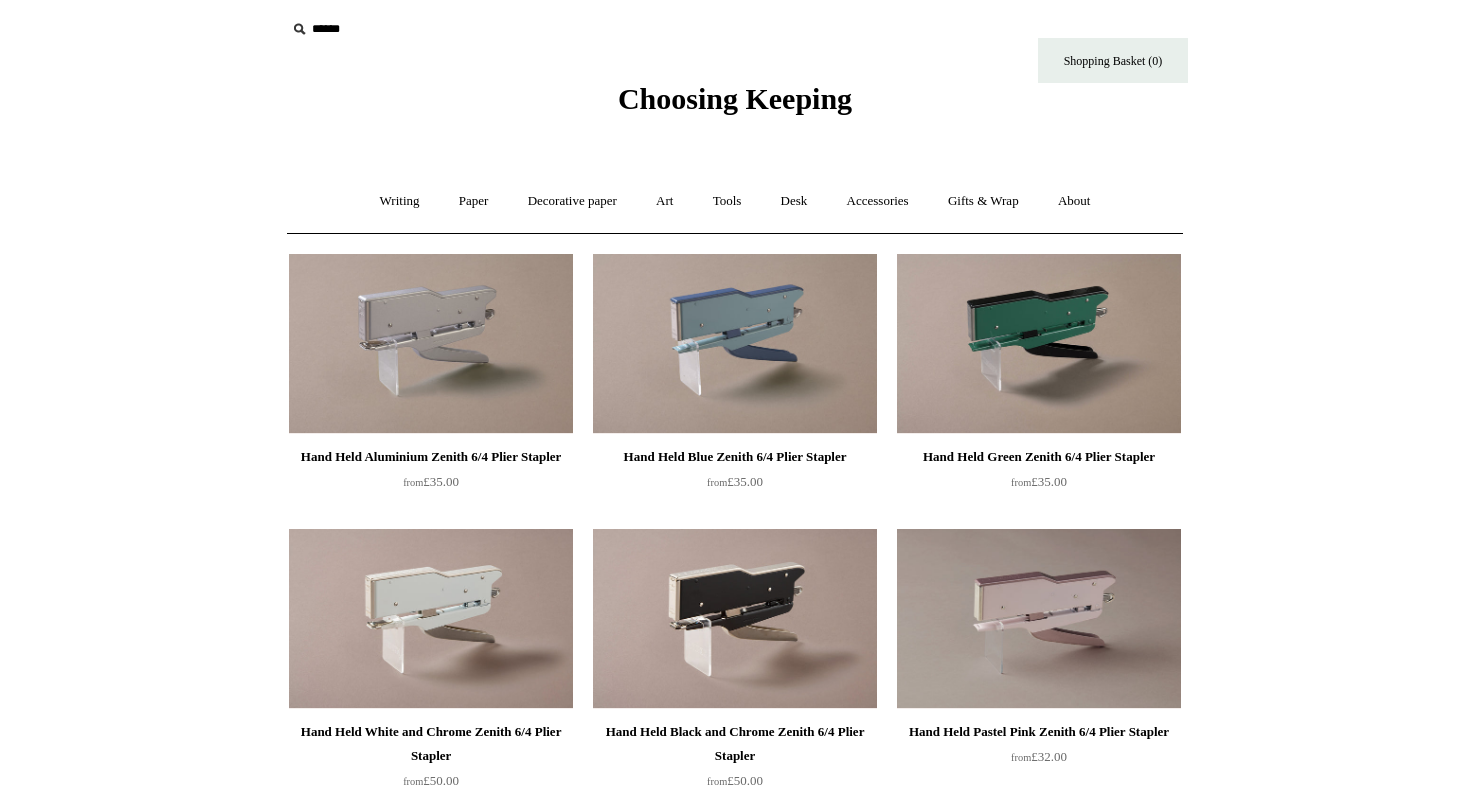scroll, scrollTop: 0, scrollLeft: 0, axis: both 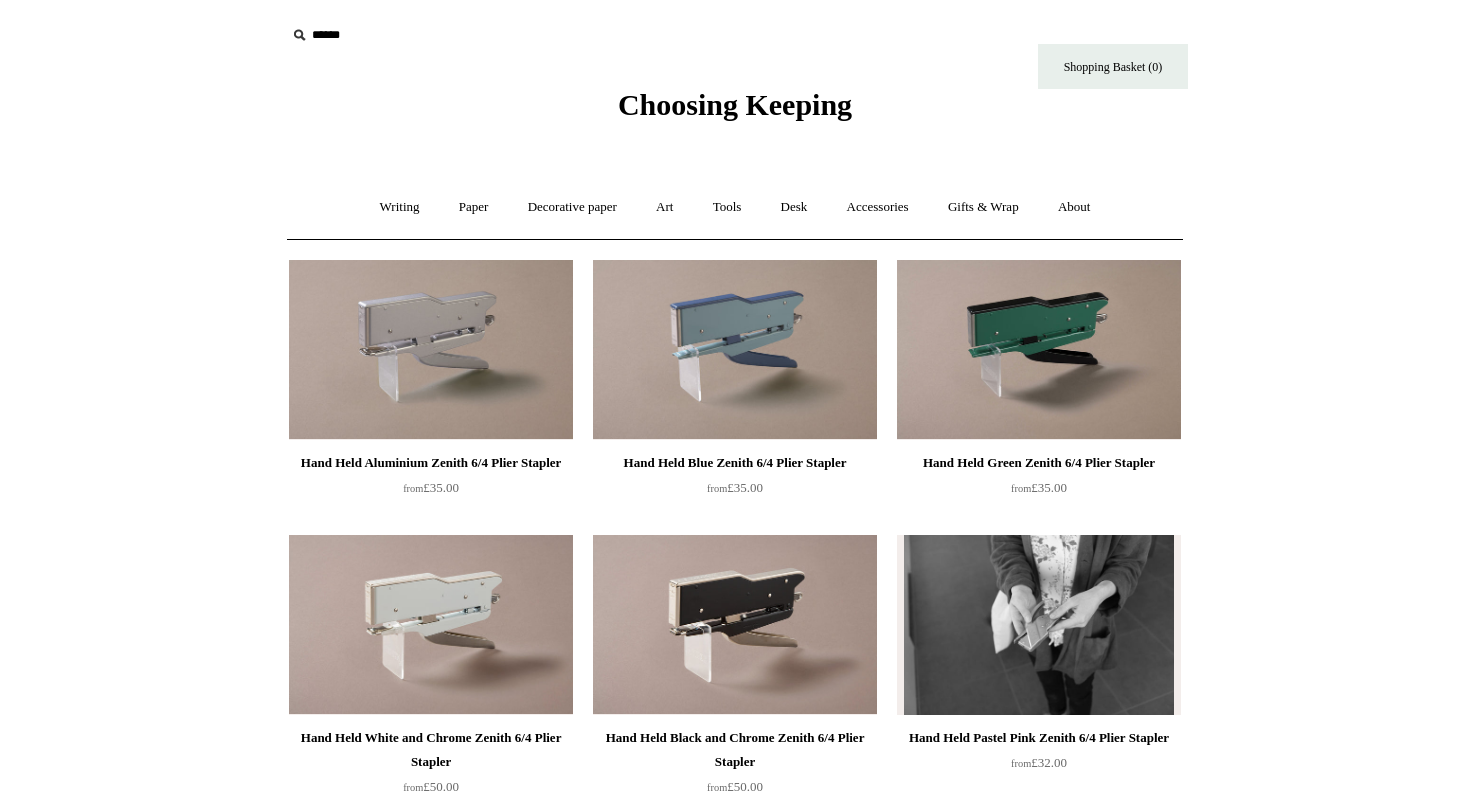 click at bounding box center (1039, 625) 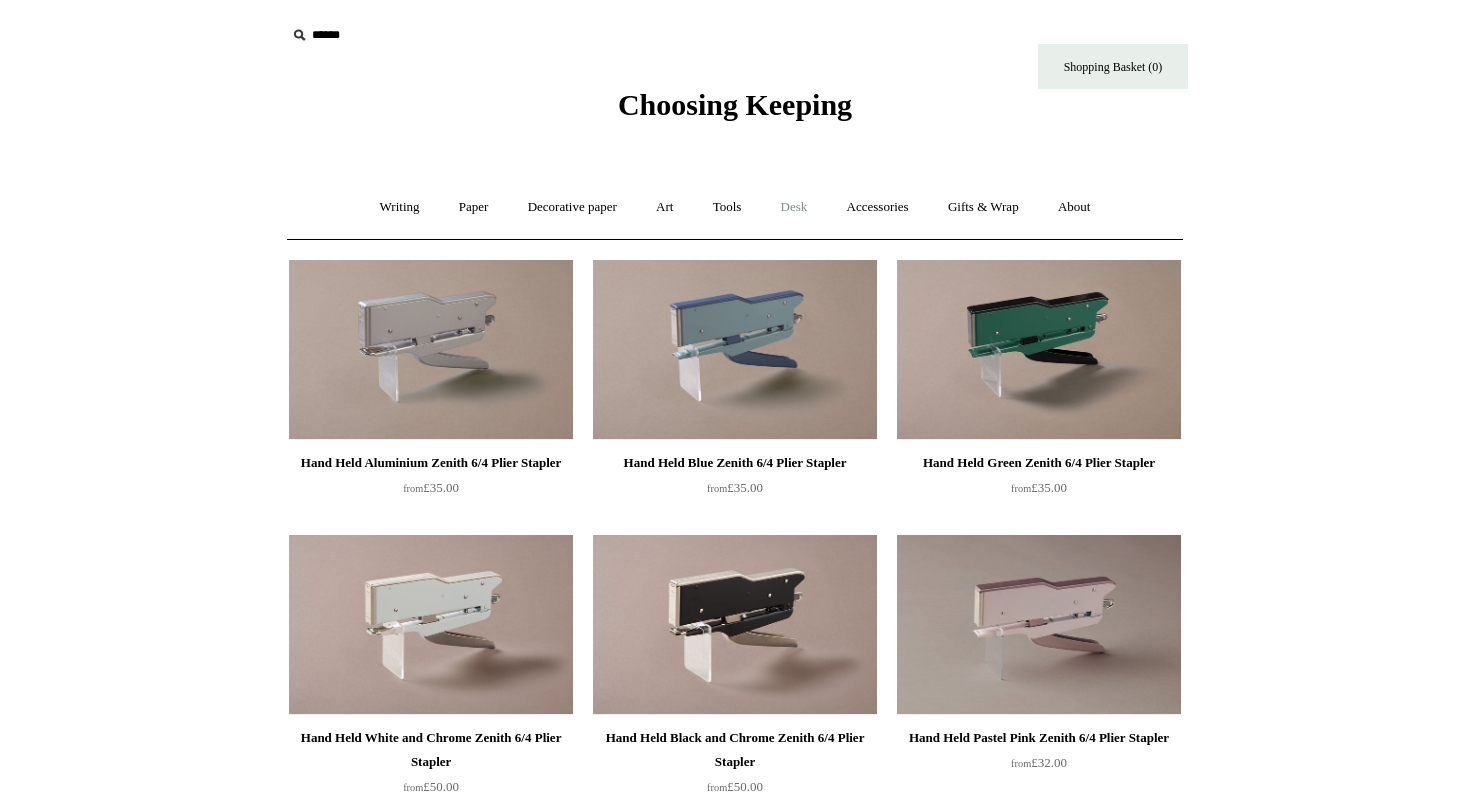 click on "Desk +" at bounding box center [794, 207] 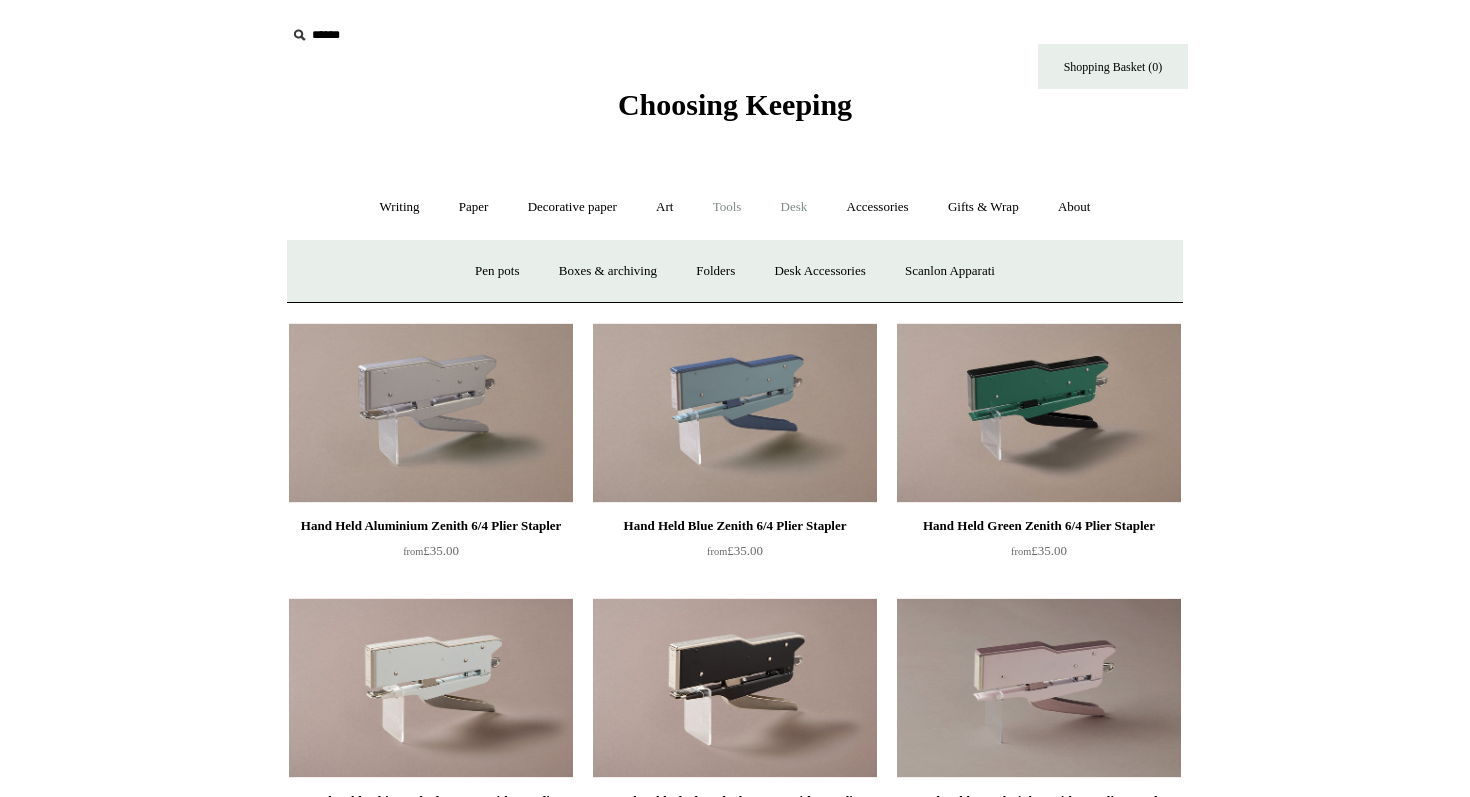 click on "Tools +" at bounding box center [727, 207] 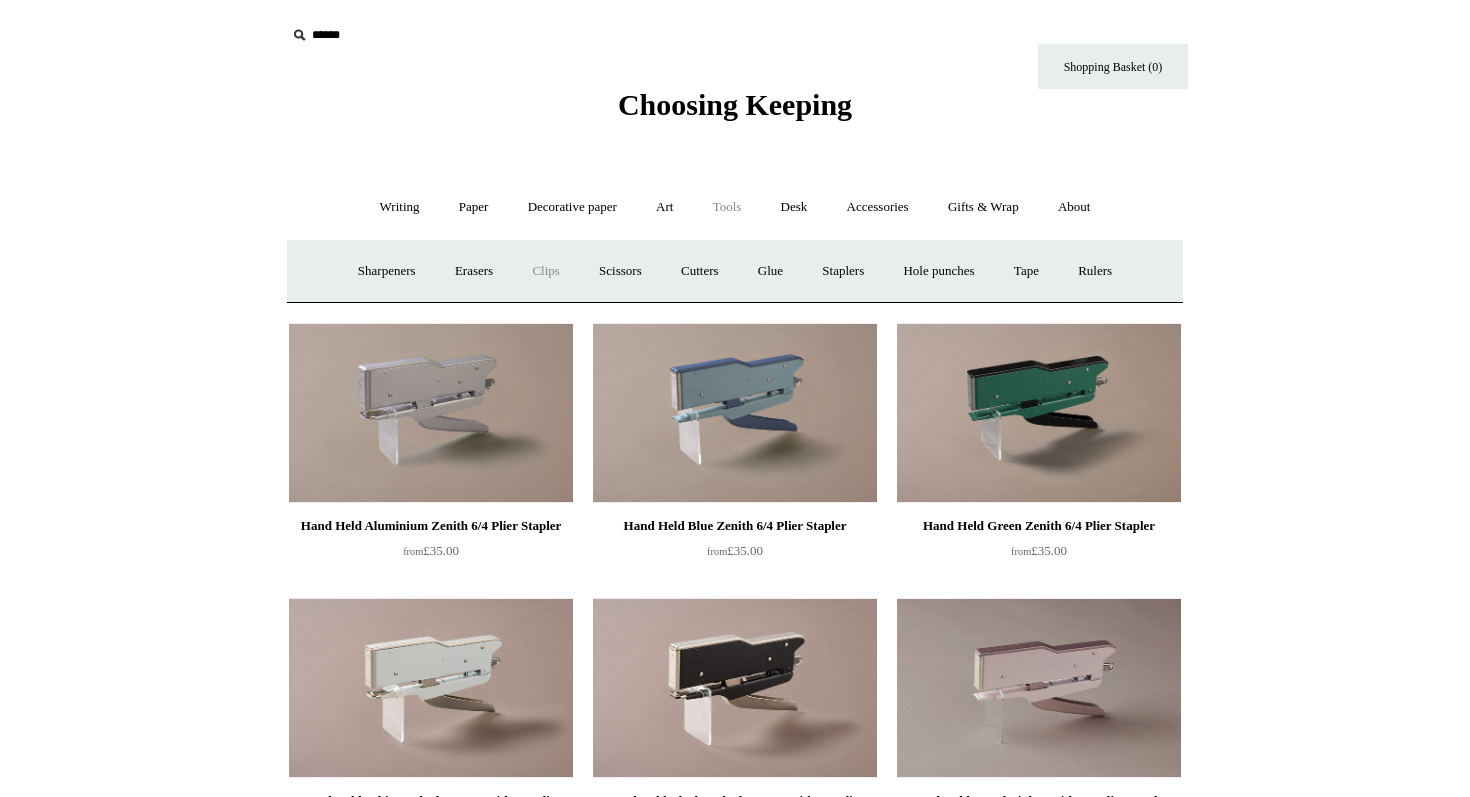 click on "Clips +" at bounding box center (545, 271) 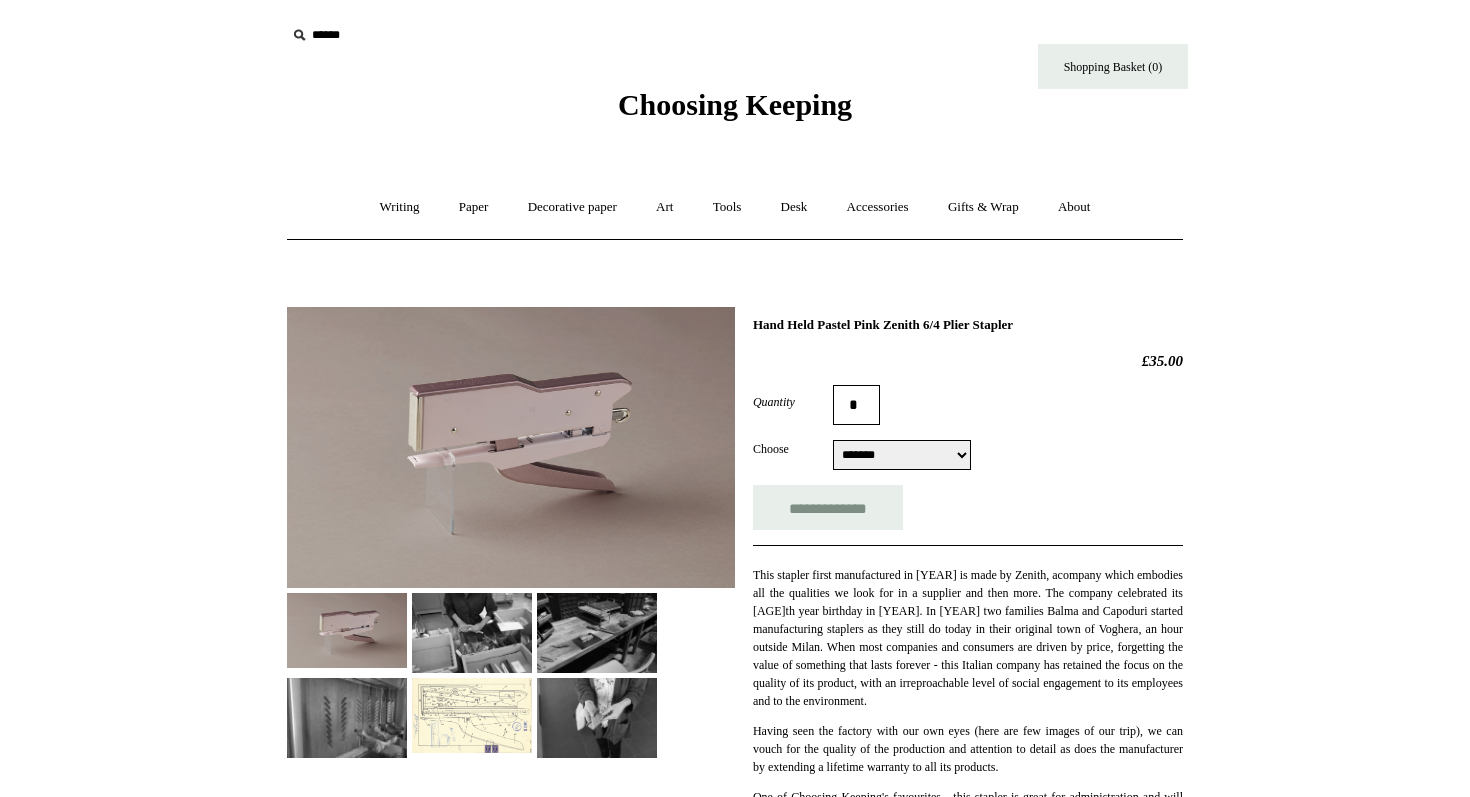scroll, scrollTop: 0, scrollLeft: 0, axis: both 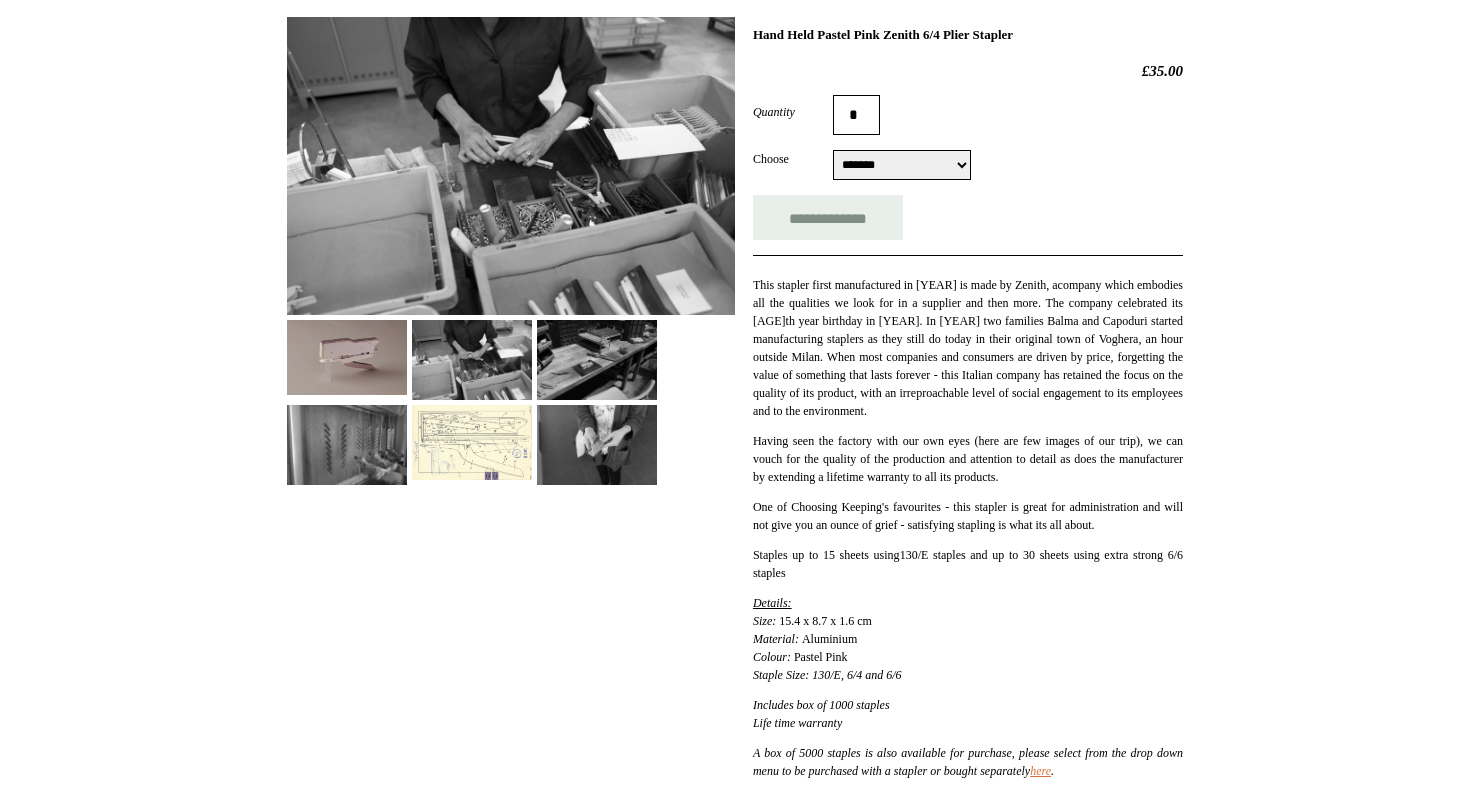 click at bounding box center [597, 445] 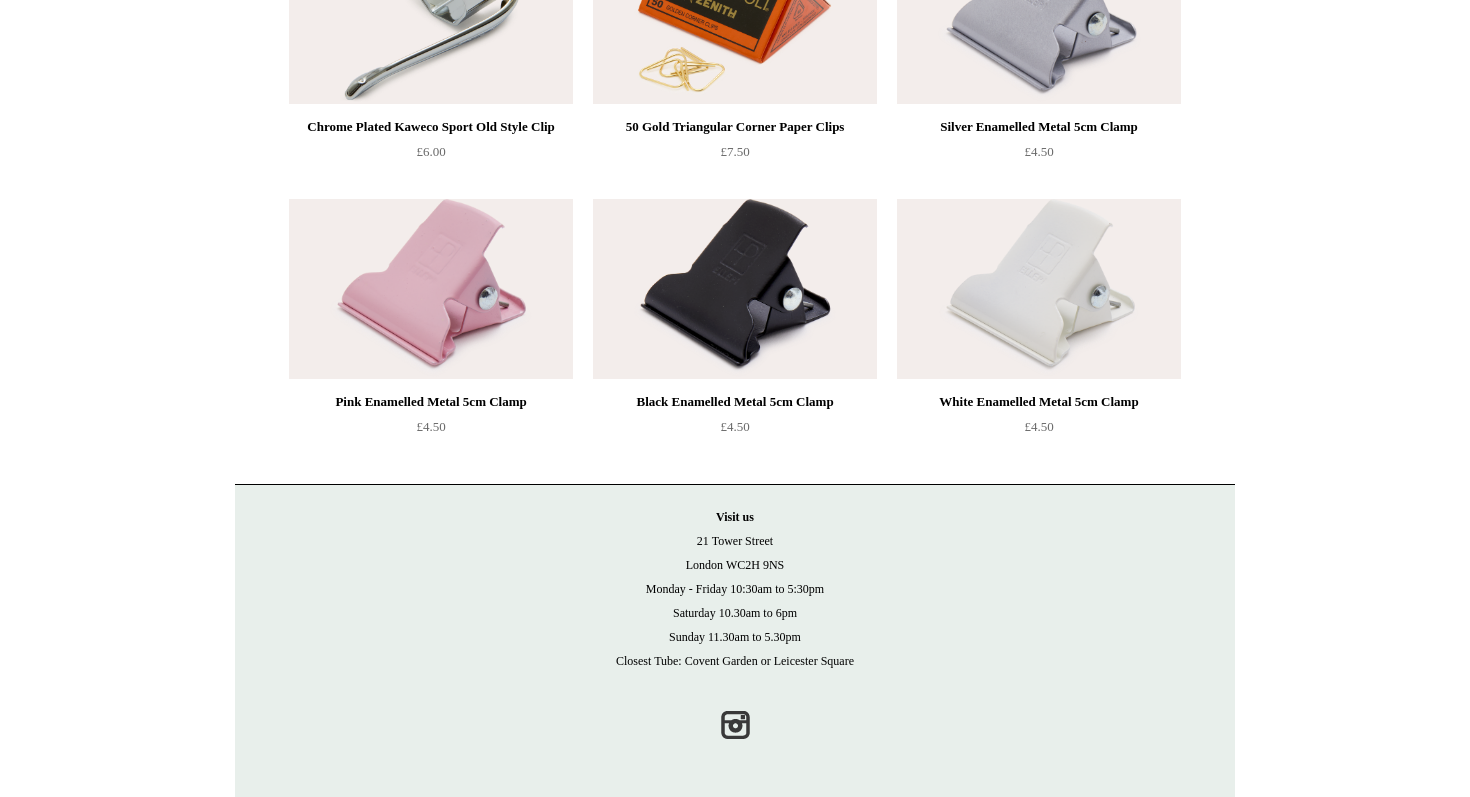 scroll, scrollTop: 0, scrollLeft: 0, axis: both 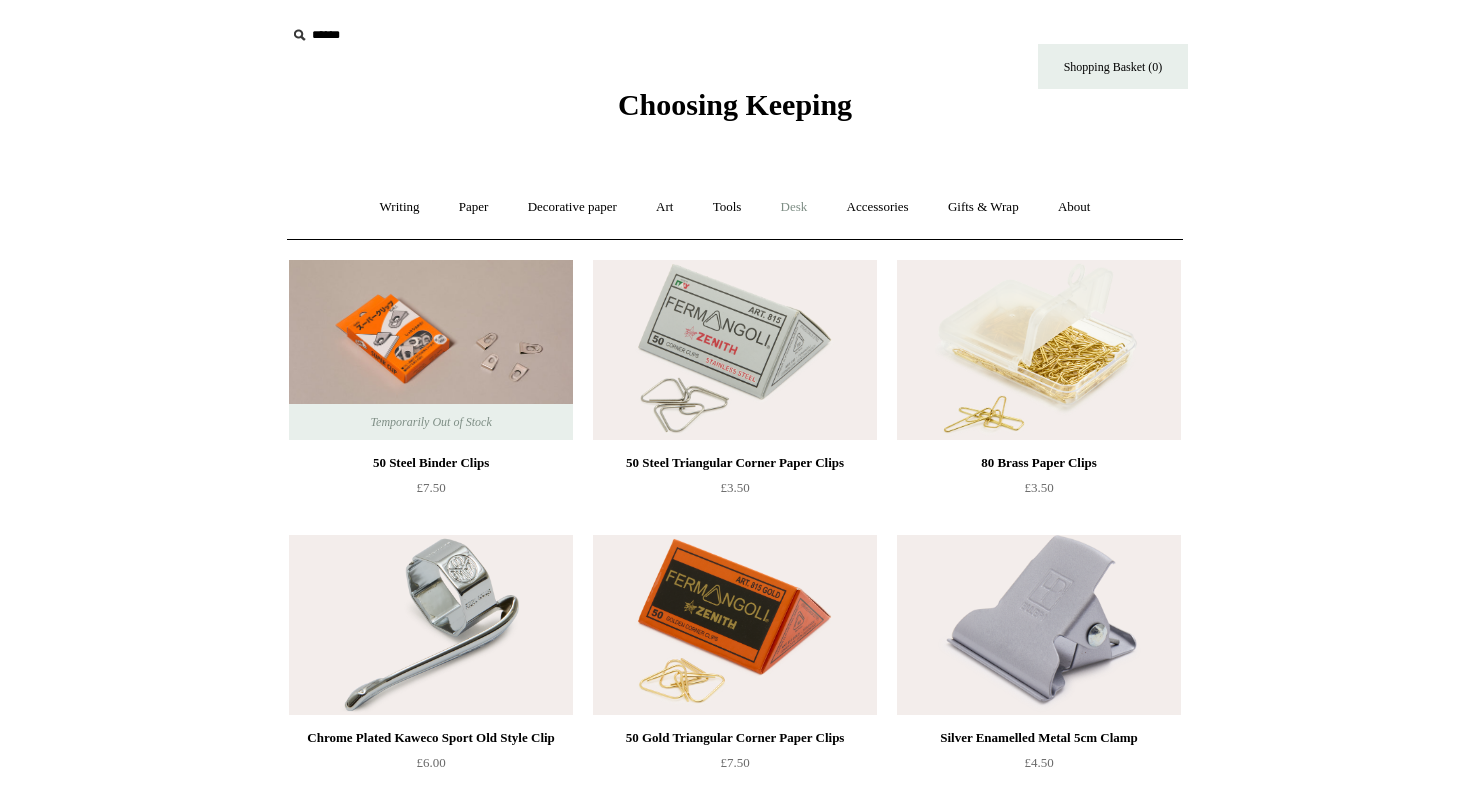 click on "Desk +" at bounding box center [794, 207] 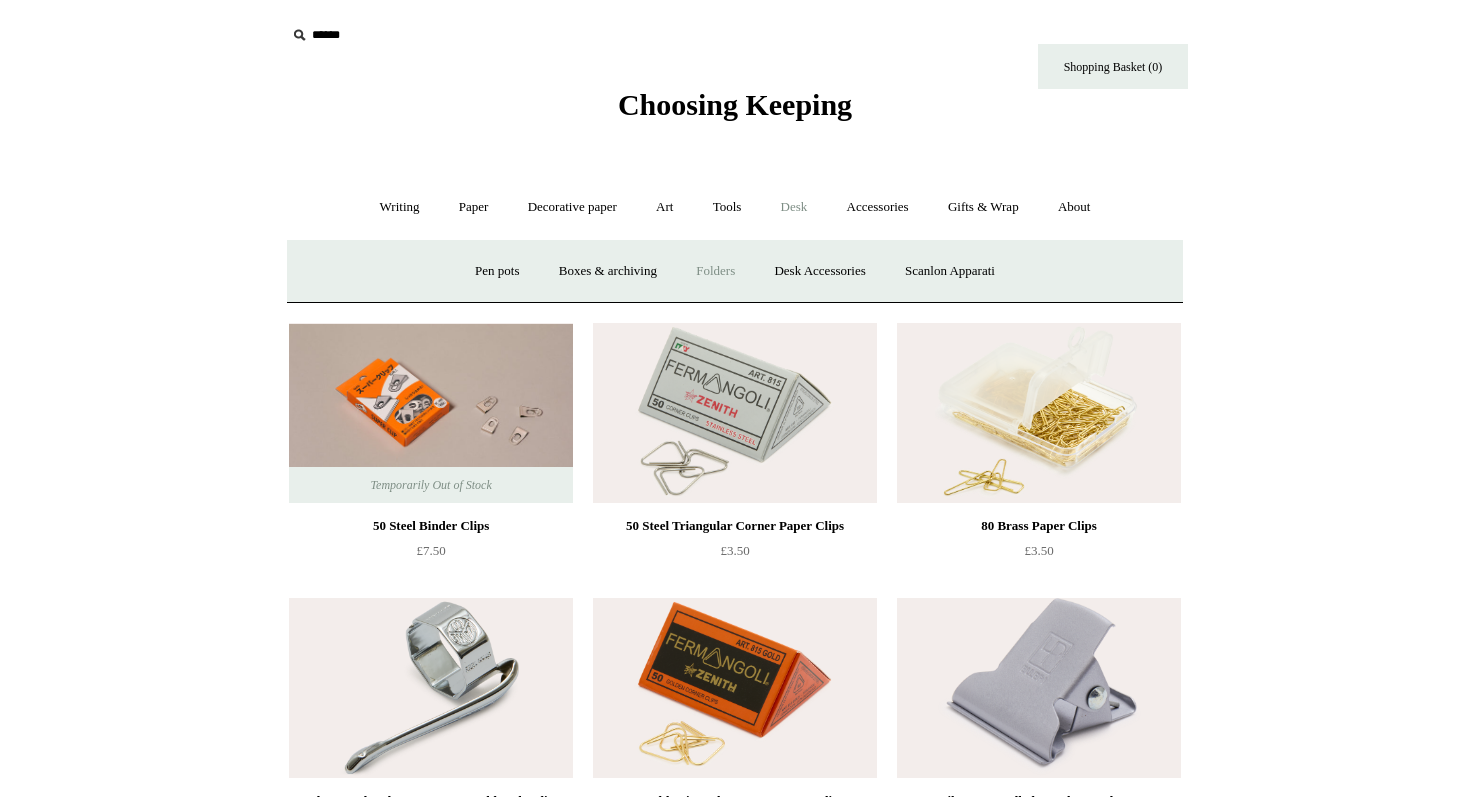 click on "Folders" at bounding box center (715, 271) 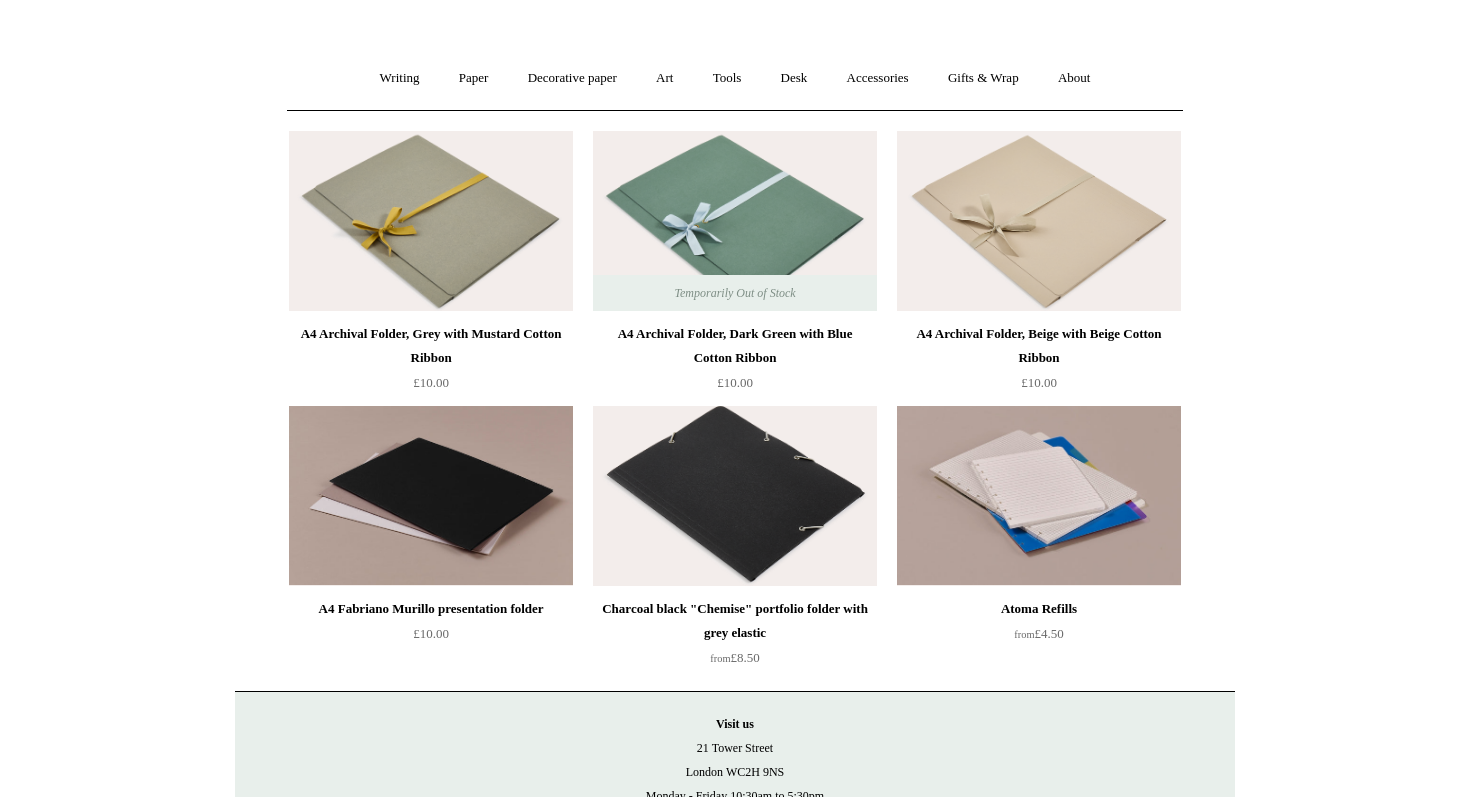 scroll, scrollTop: 0, scrollLeft: 0, axis: both 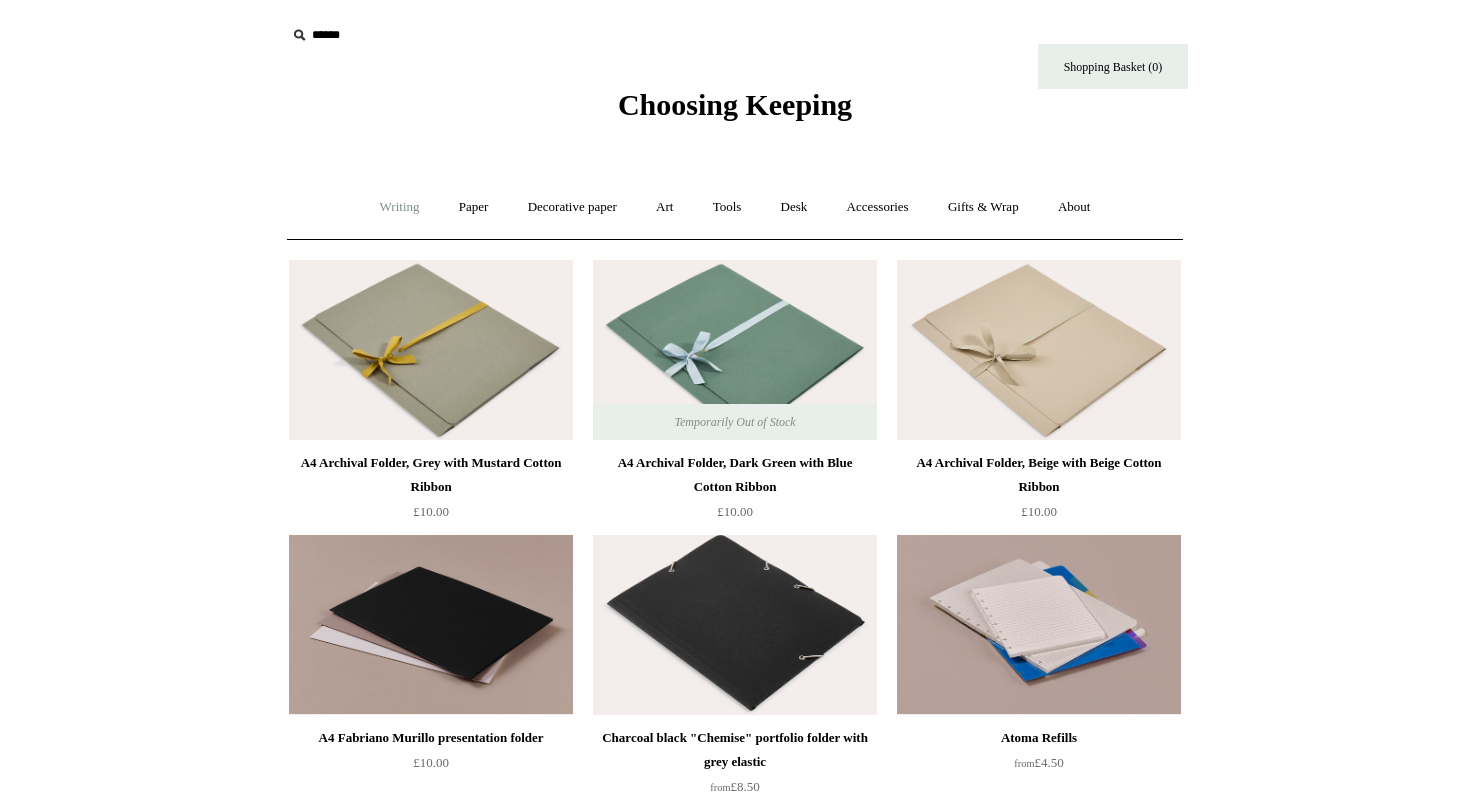 click on "Writing +" at bounding box center (400, 207) 